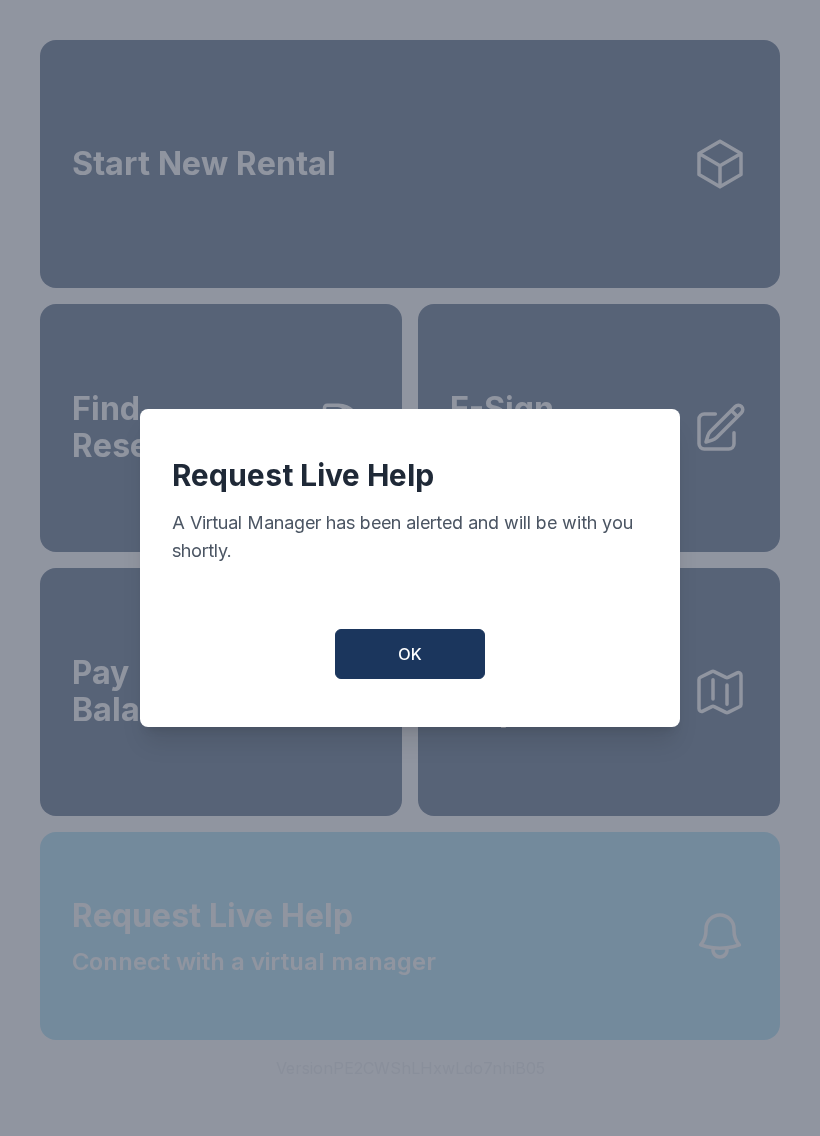 scroll, scrollTop: 0, scrollLeft: 0, axis: both 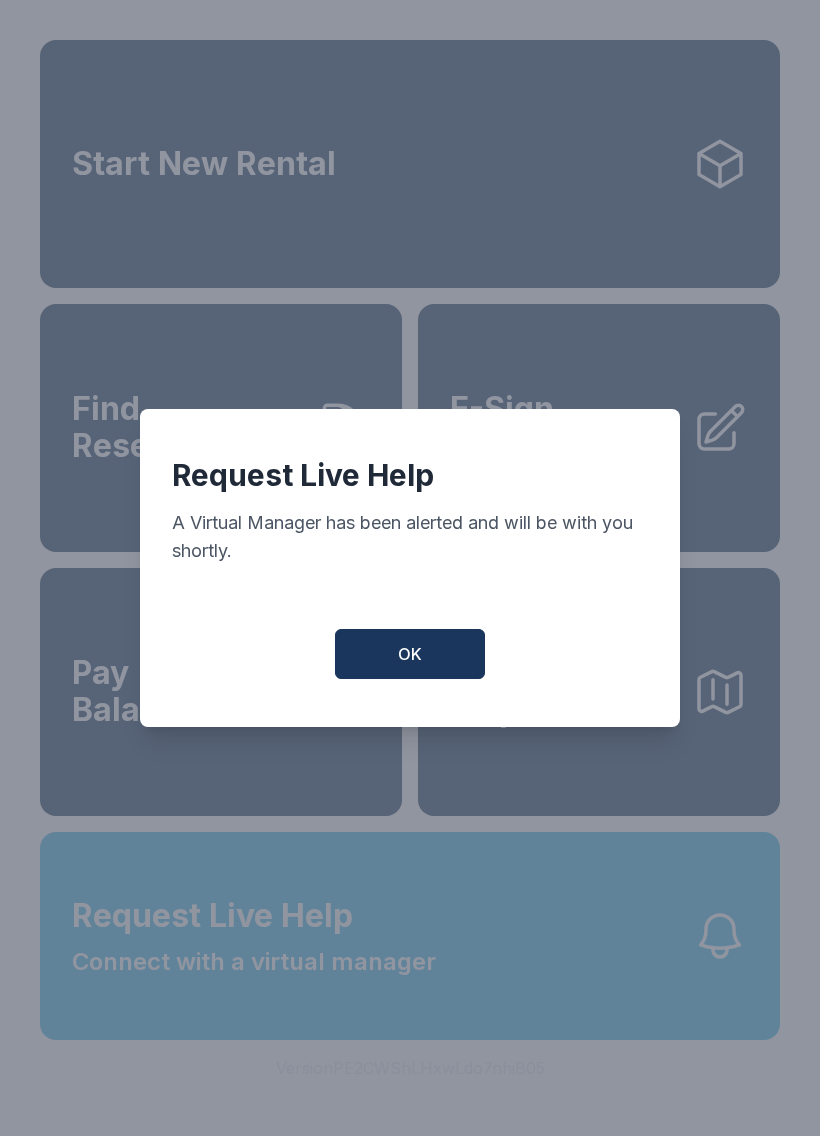 click on "OK" at bounding box center (410, 654) 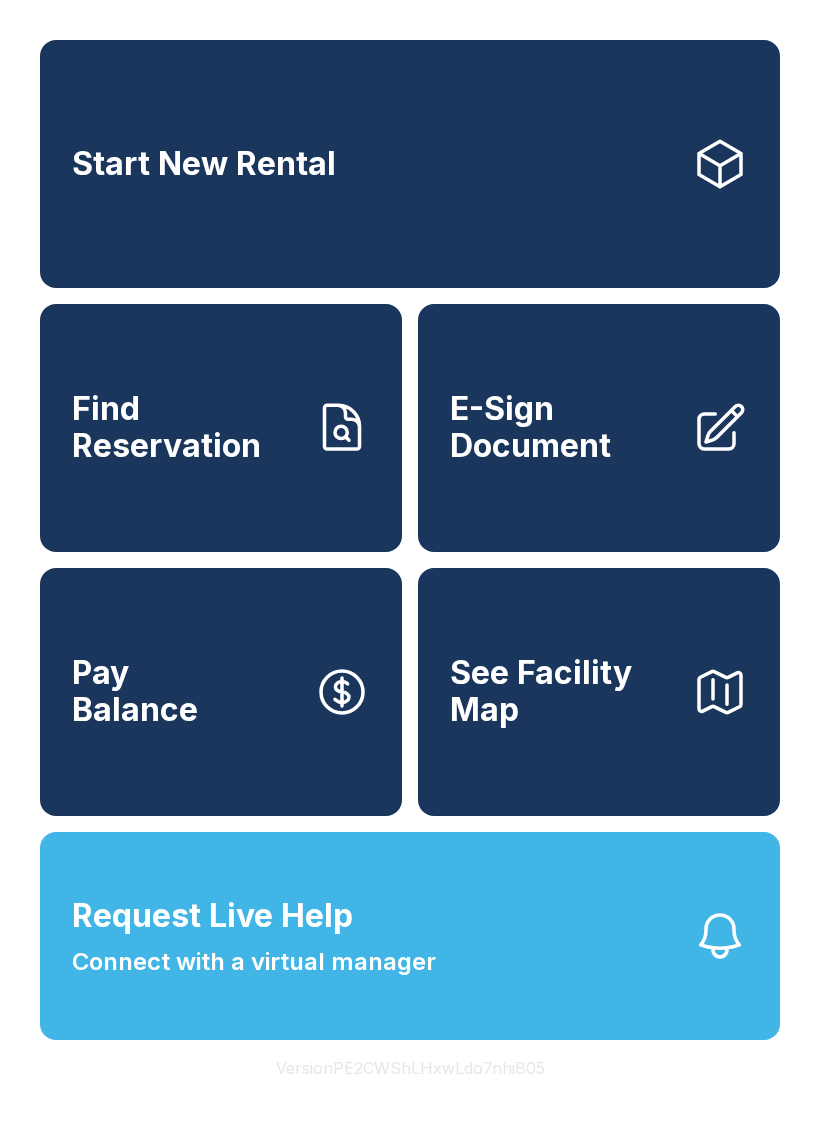 click 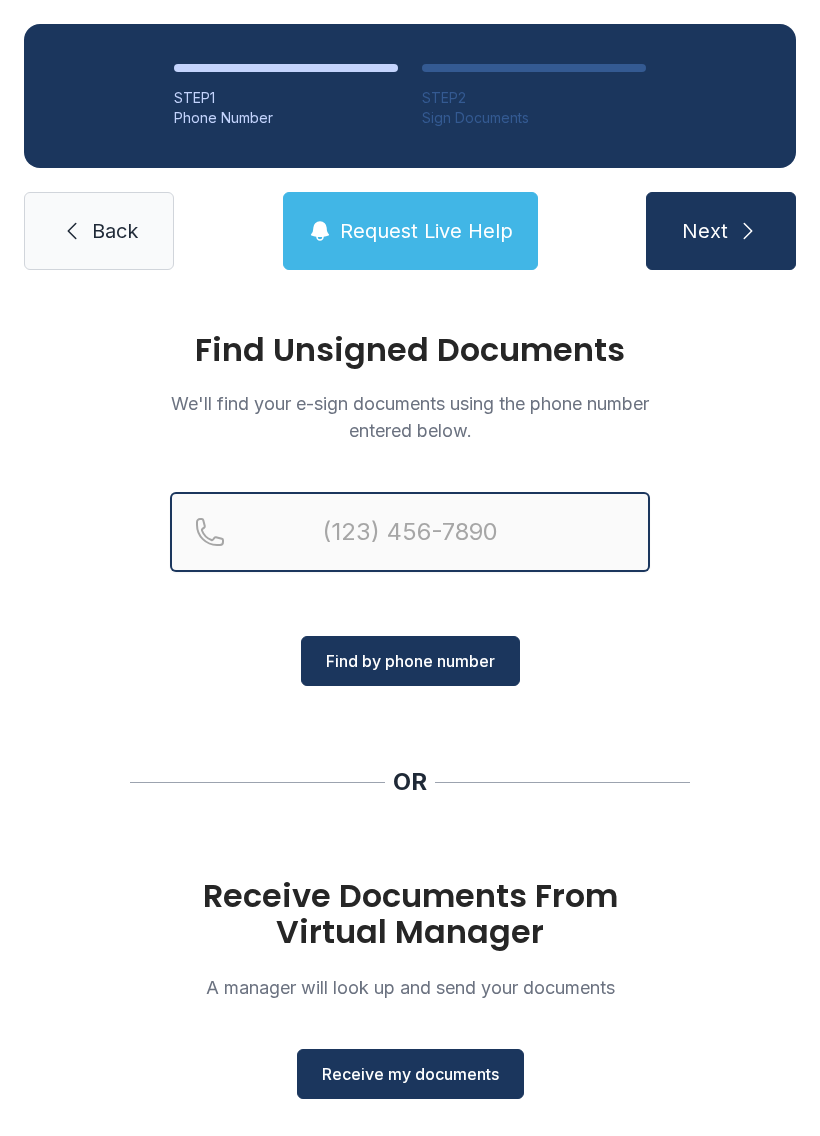 click at bounding box center (410, 532) 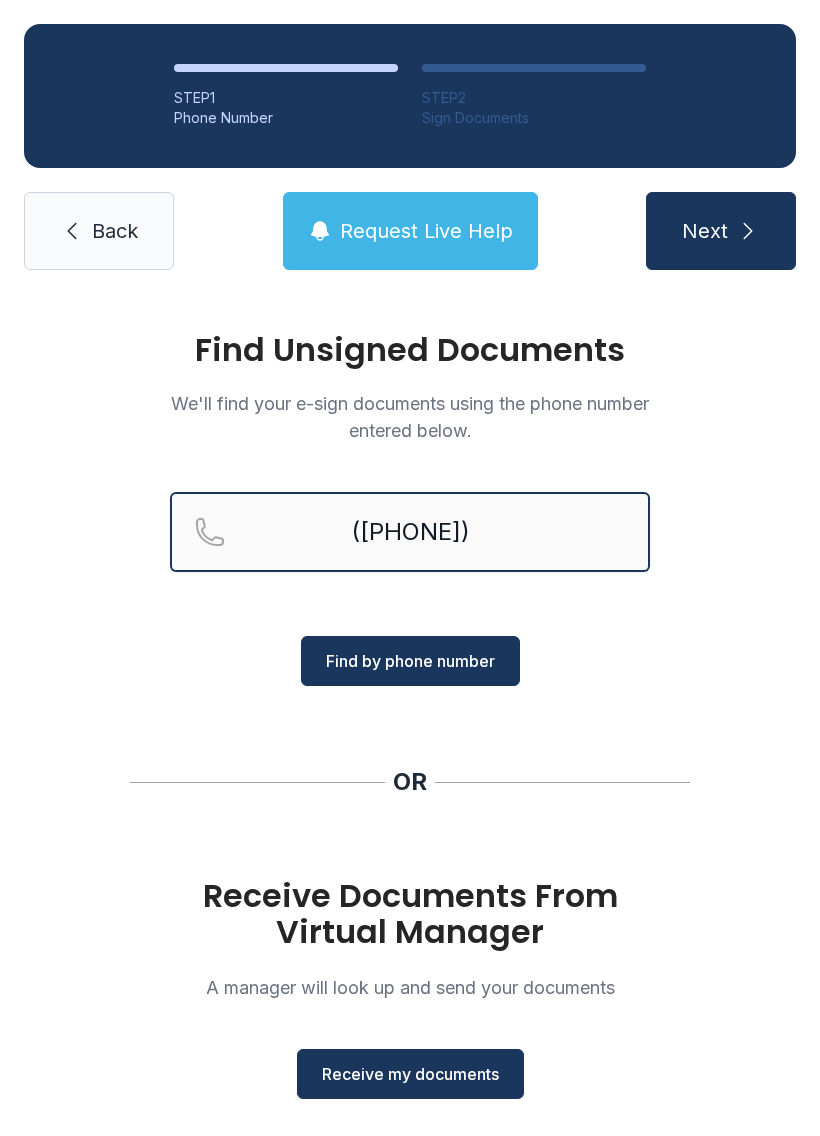type on "([PHONE])" 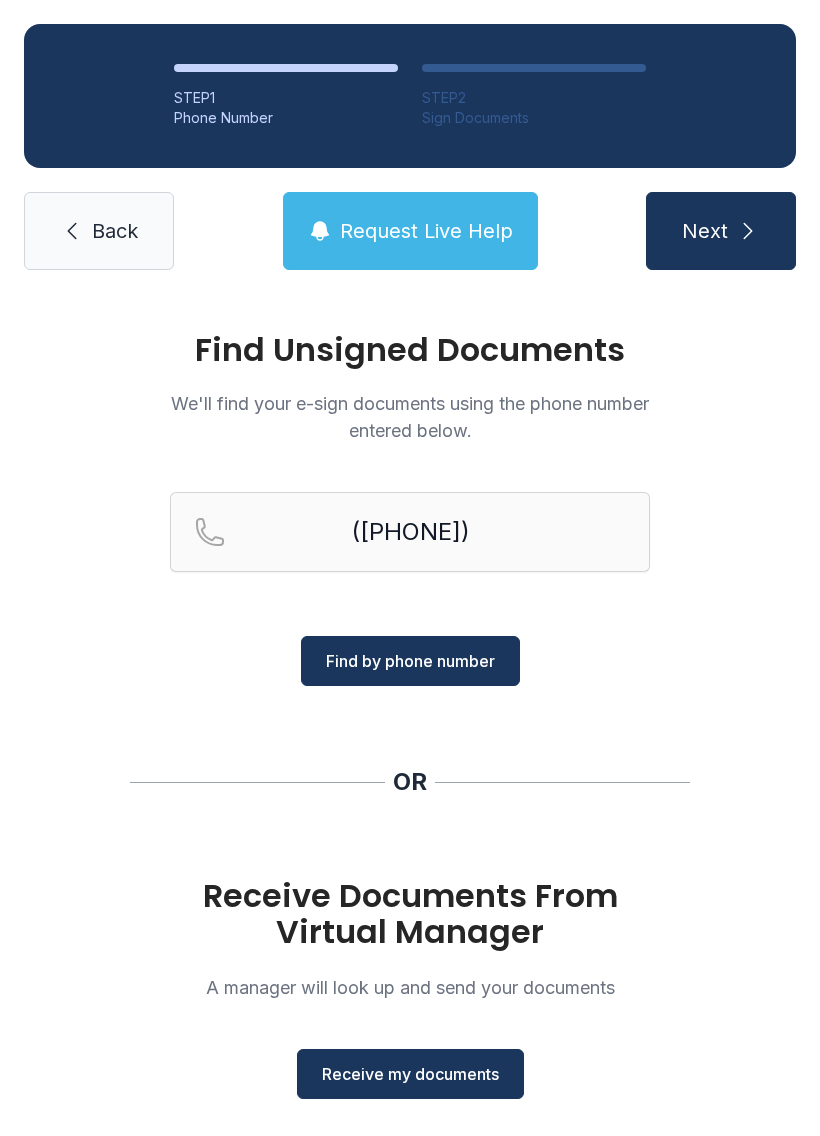 click on "Find by phone number" at bounding box center [410, 661] 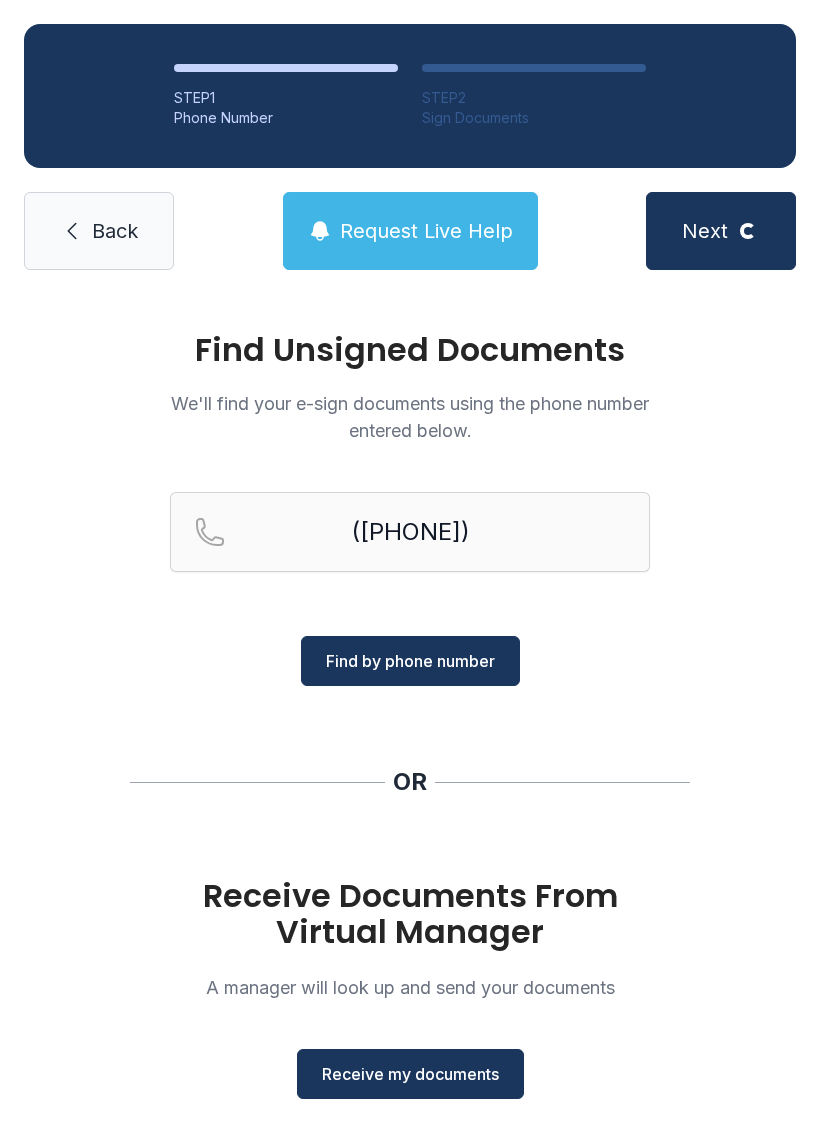 click on "Find by phone number" at bounding box center (410, 661) 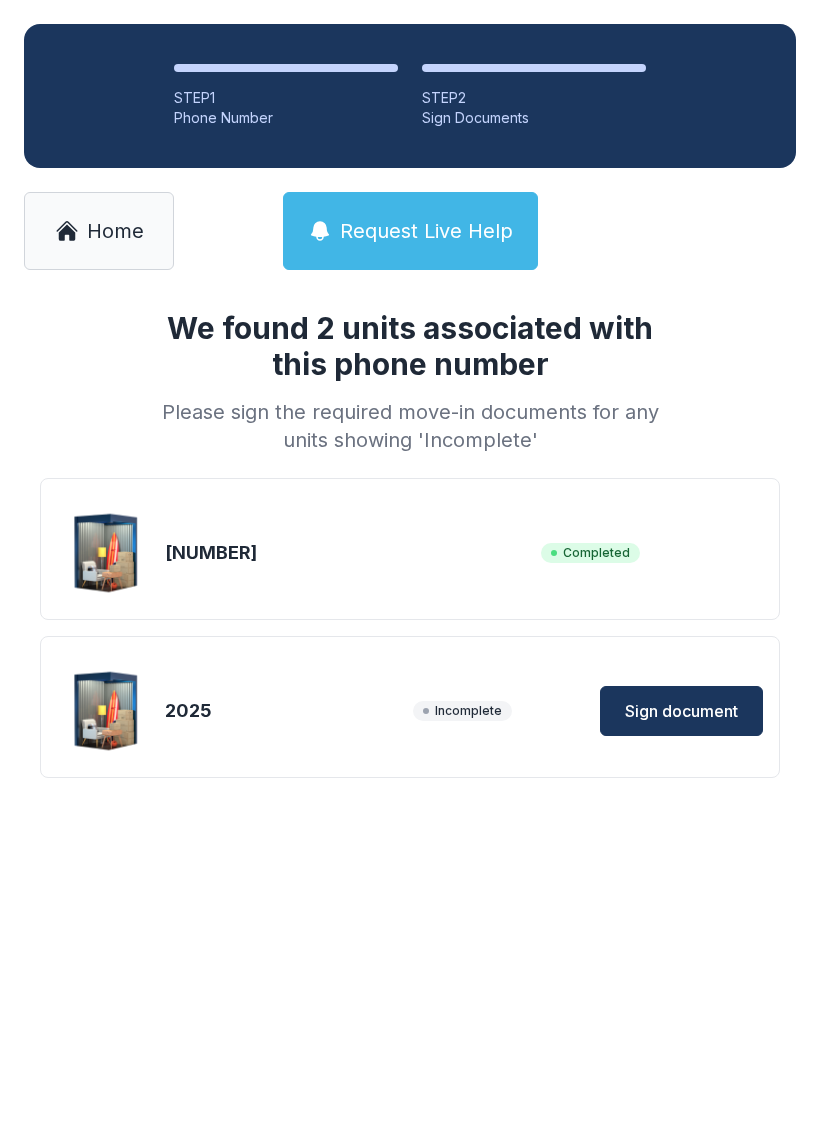 click on "Sign document" at bounding box center (681, 711) 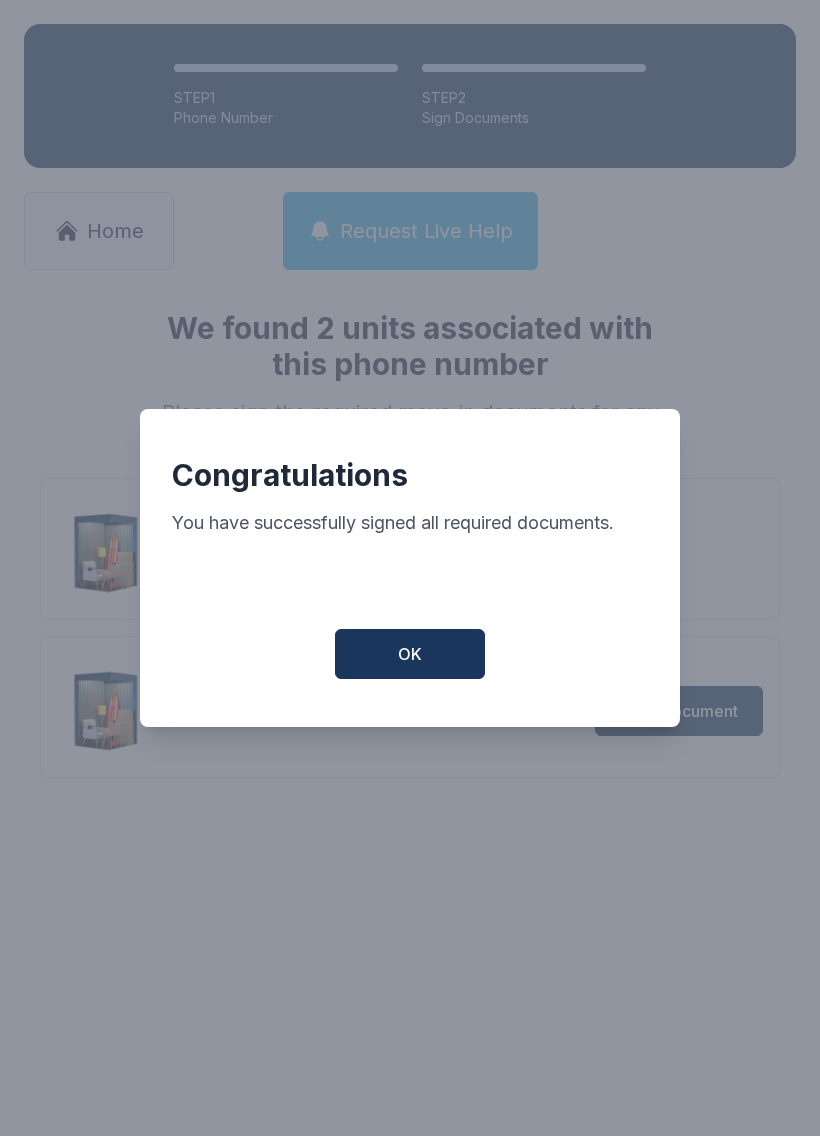 click on "OK" at bounding box center [410, 654] 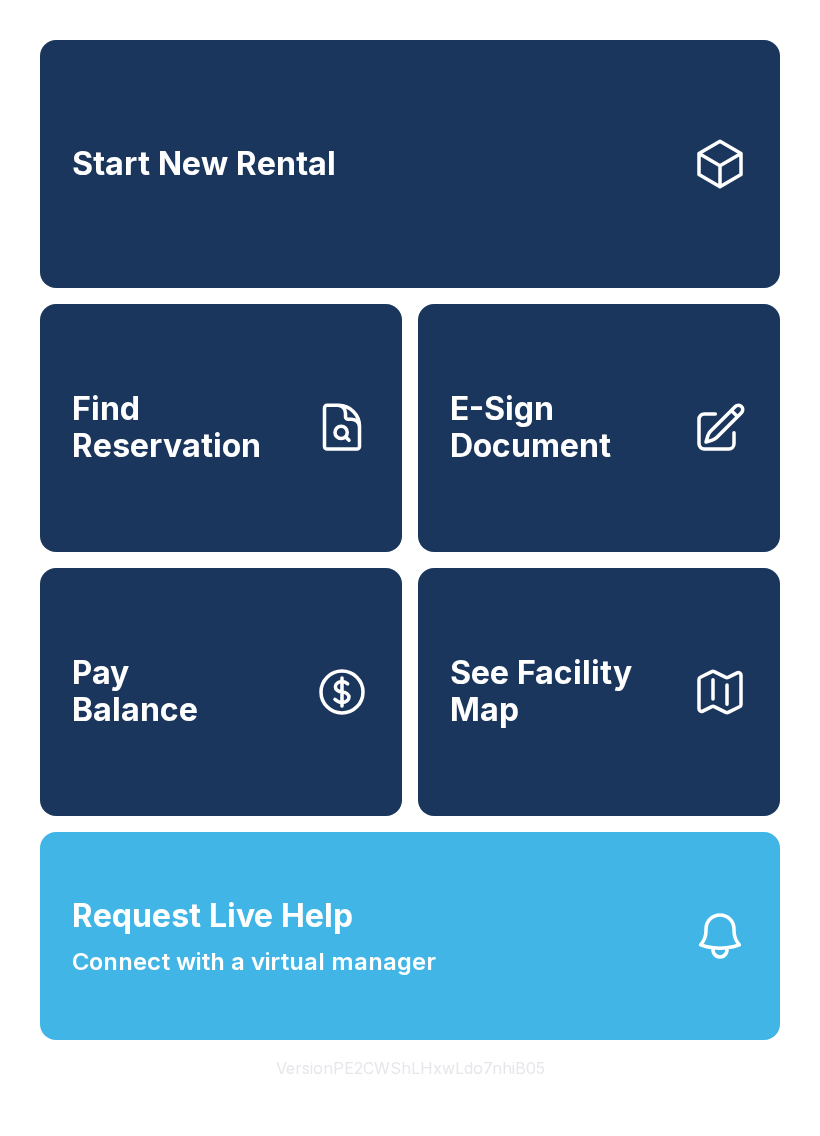 click on "E-Sign Document" at bounding box center [563, 427] 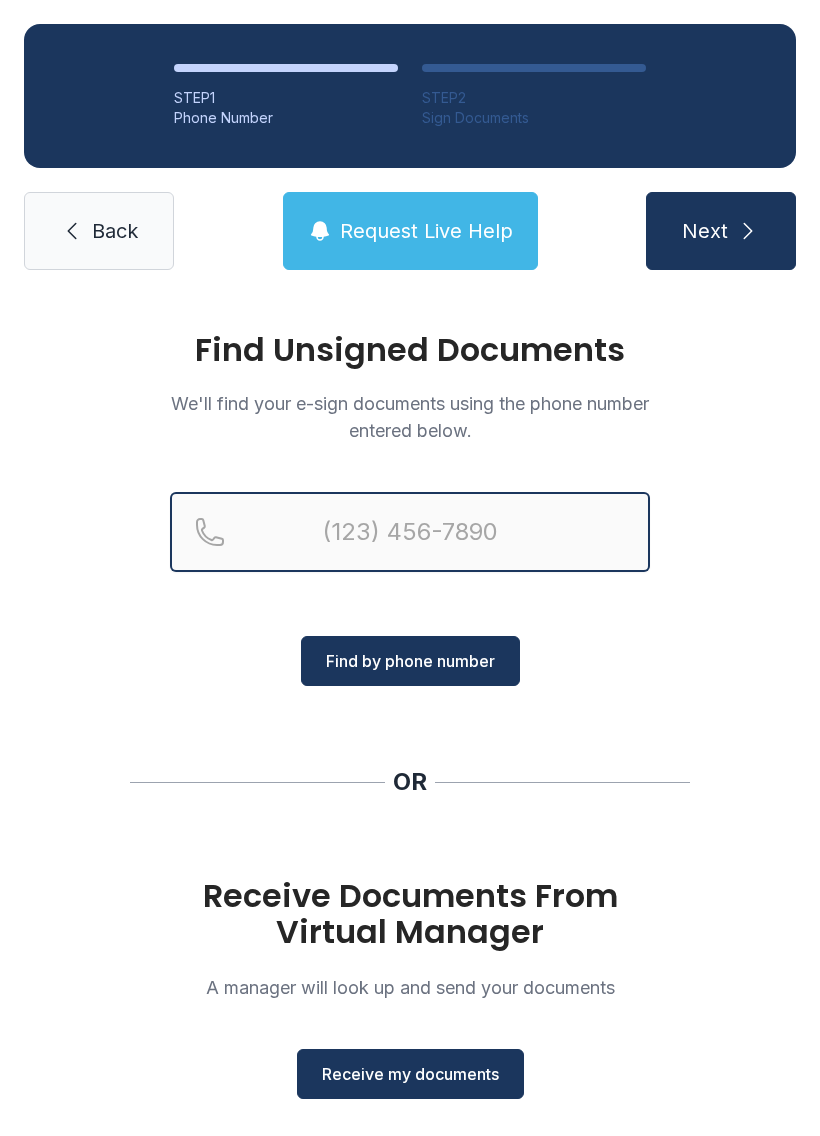 click at bounding box center [410, 532] 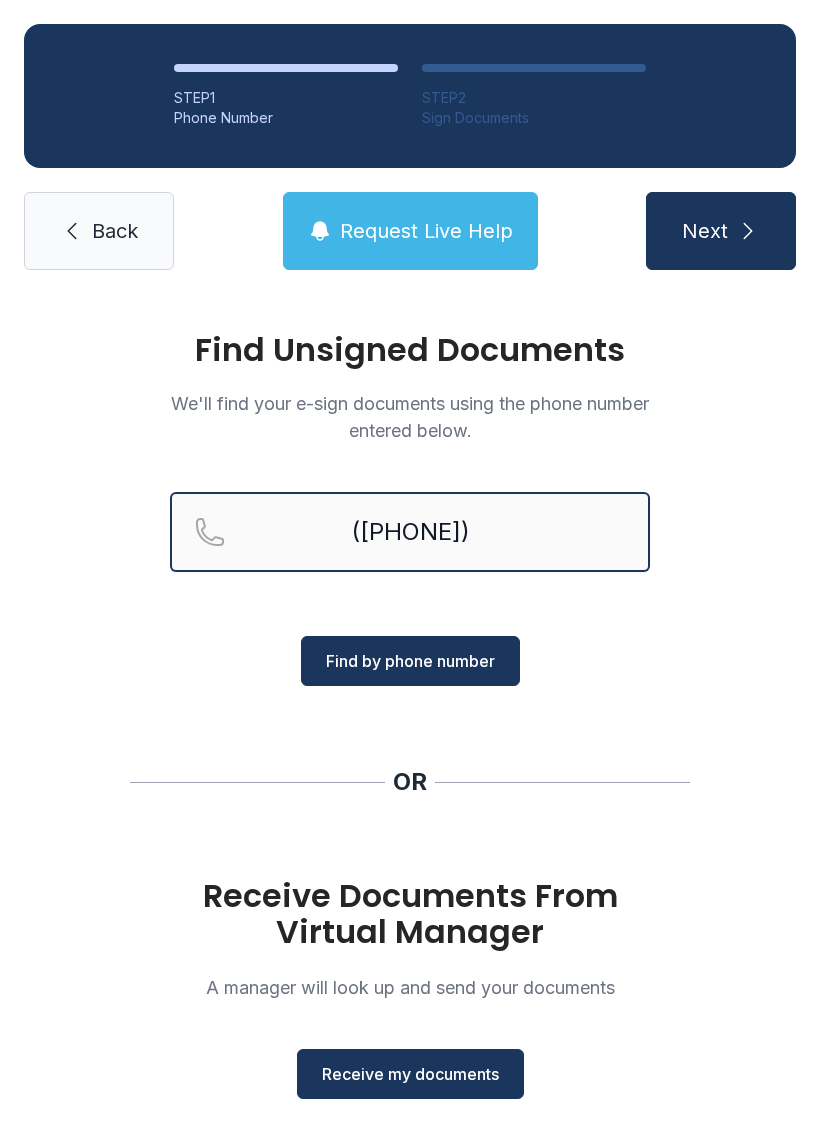 type on "([PHONE])" 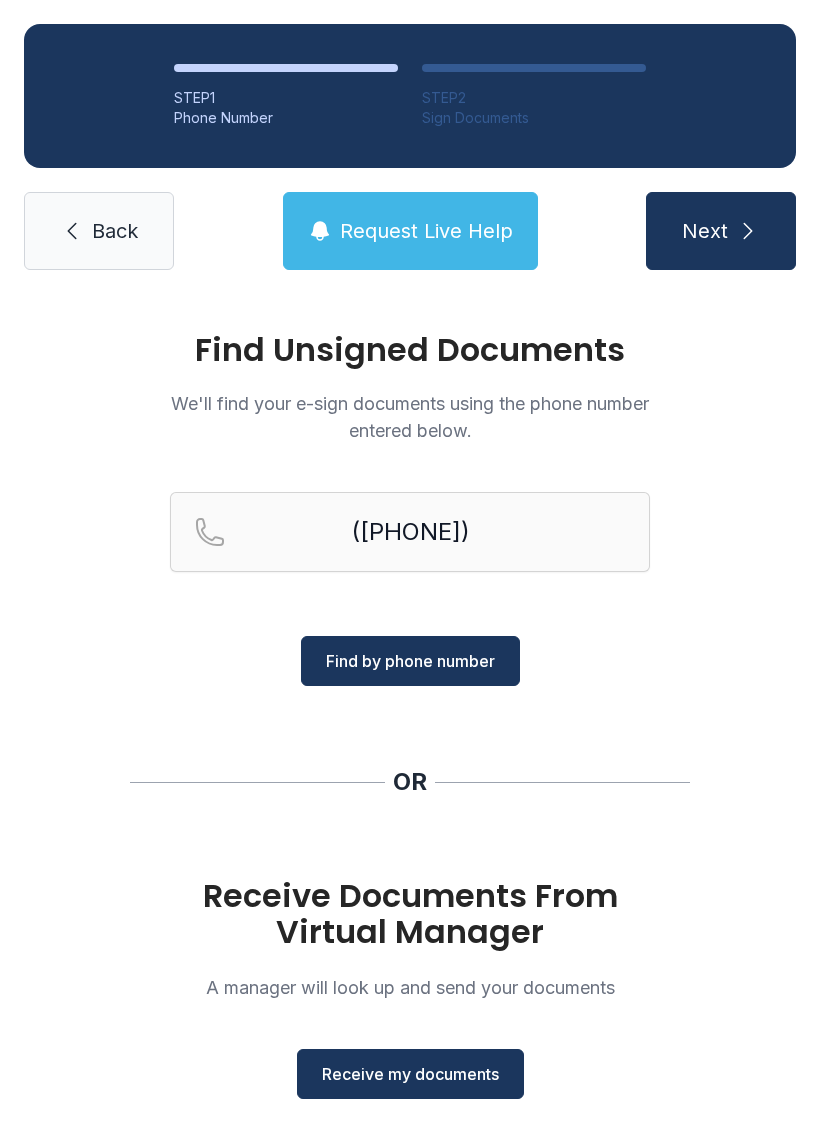 click on "Find by phone number" at bounding box center [410, 661] 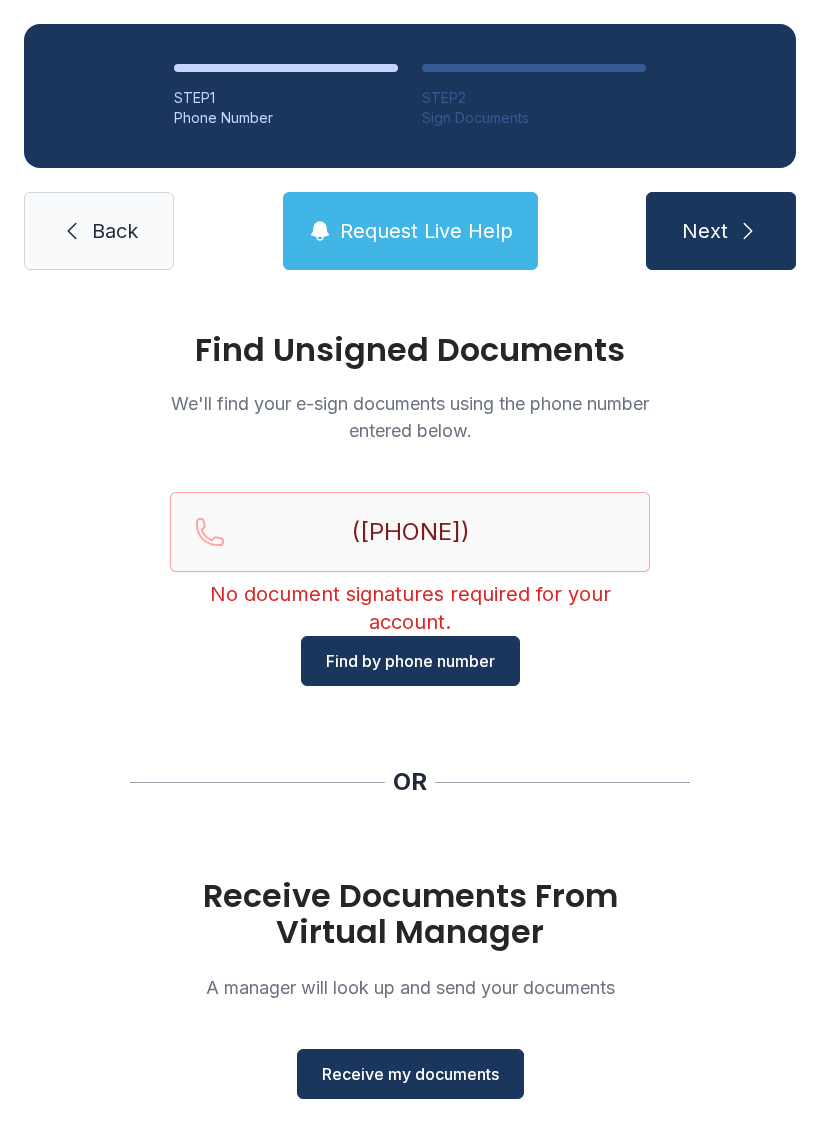 click on "Find by phone number" at bounding box center [410, 661] 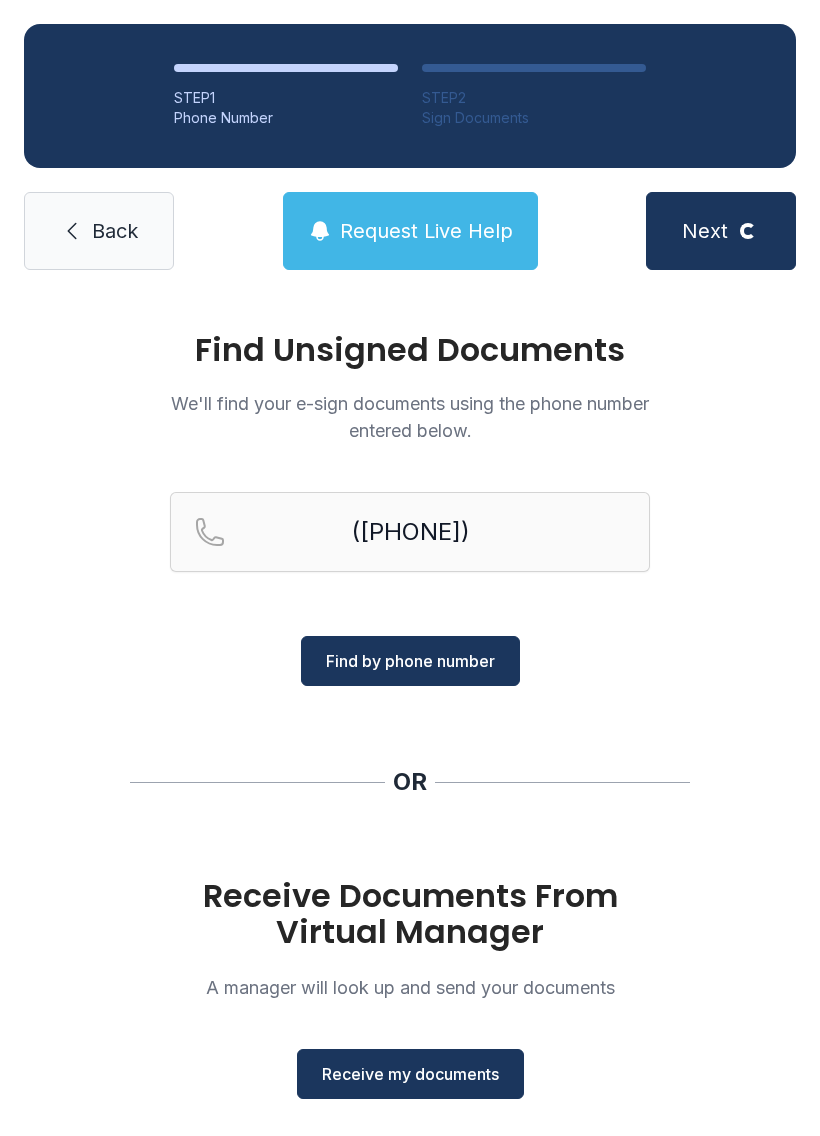 click on "Find by phone number" at bounding box center [410, 661] 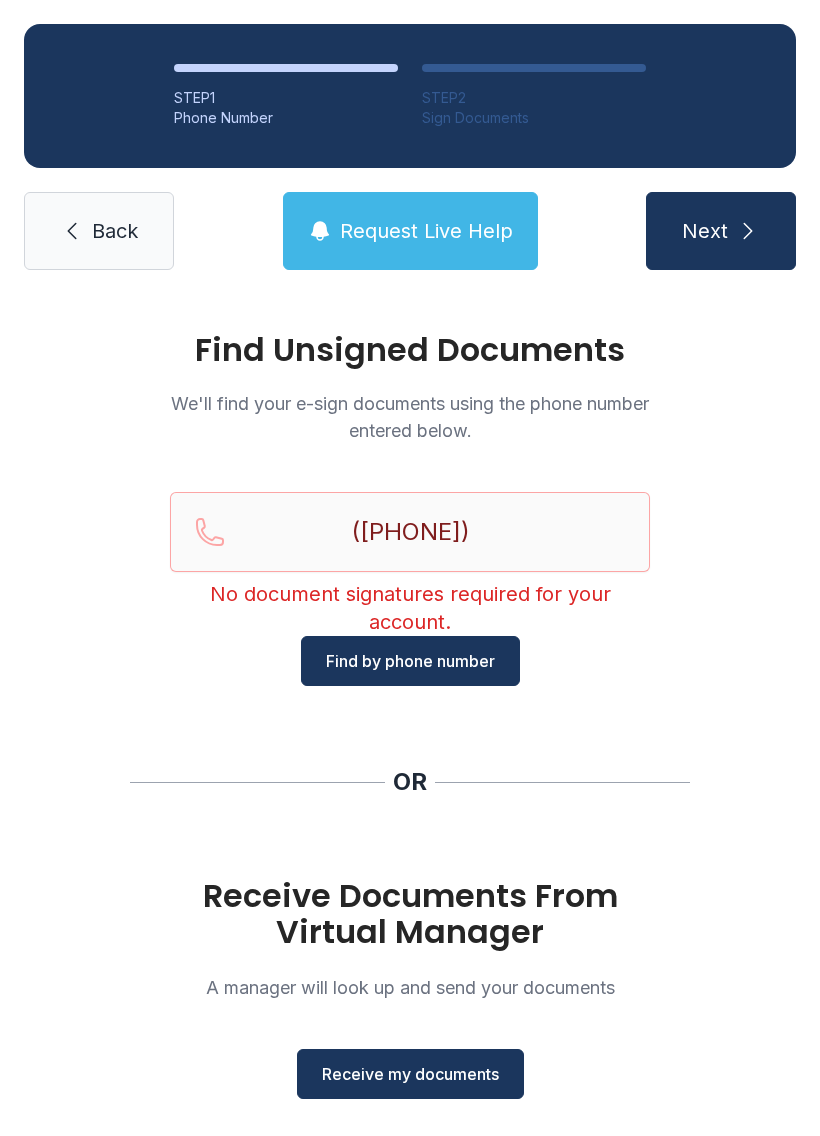 click on "Next" at bounding box center [721, 231] 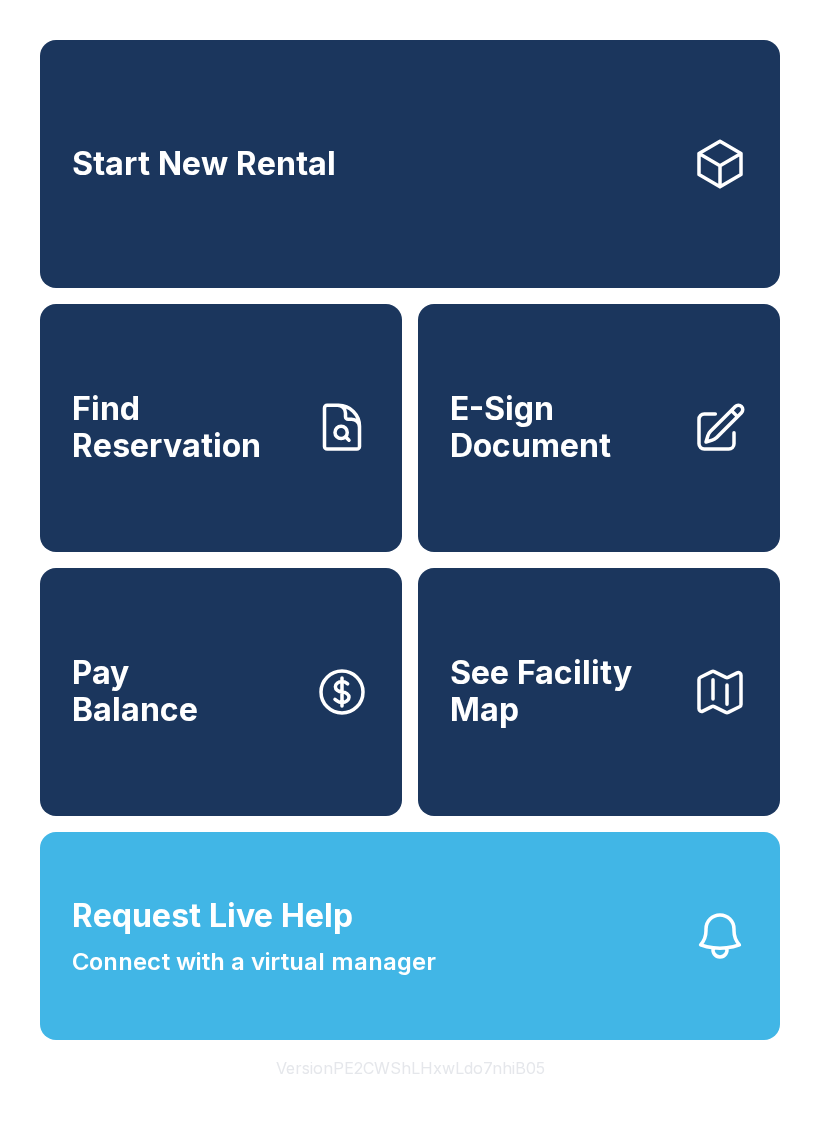 click on "Connect with a virtual manager" at bounding box center [254, 962] 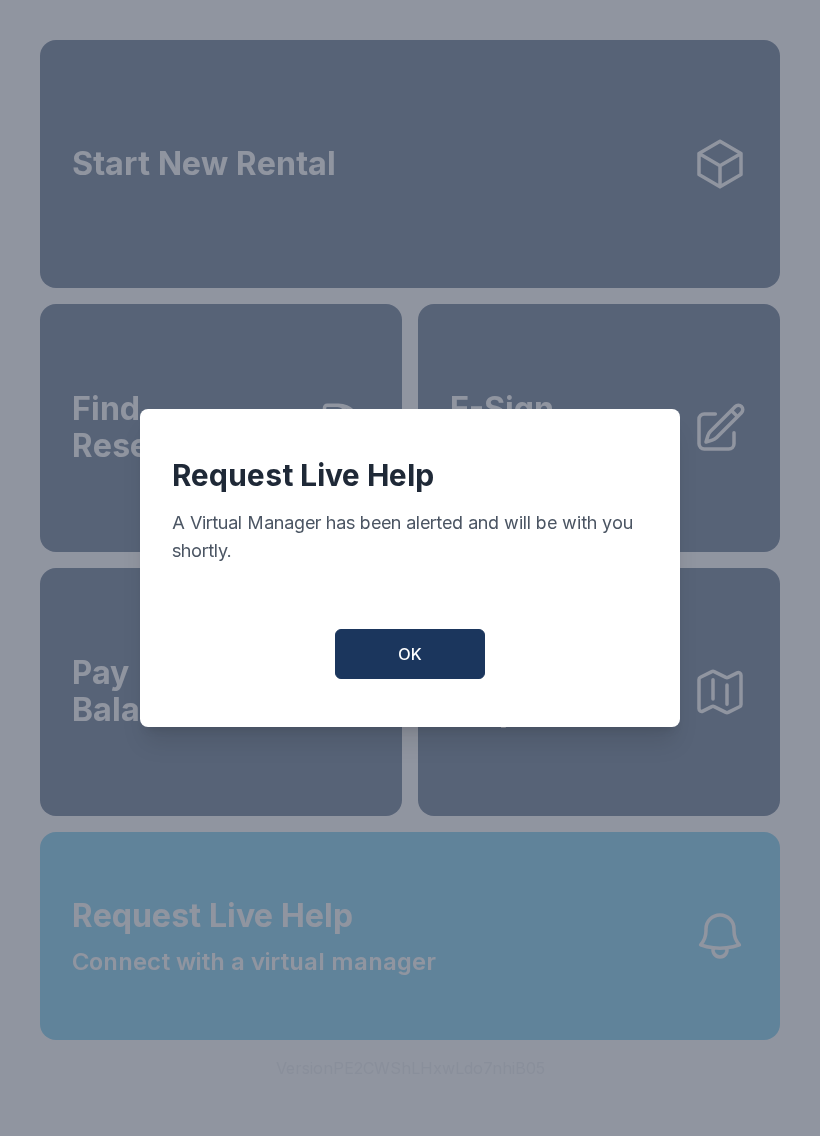 click on "OK" at bounding box center (410, 654) 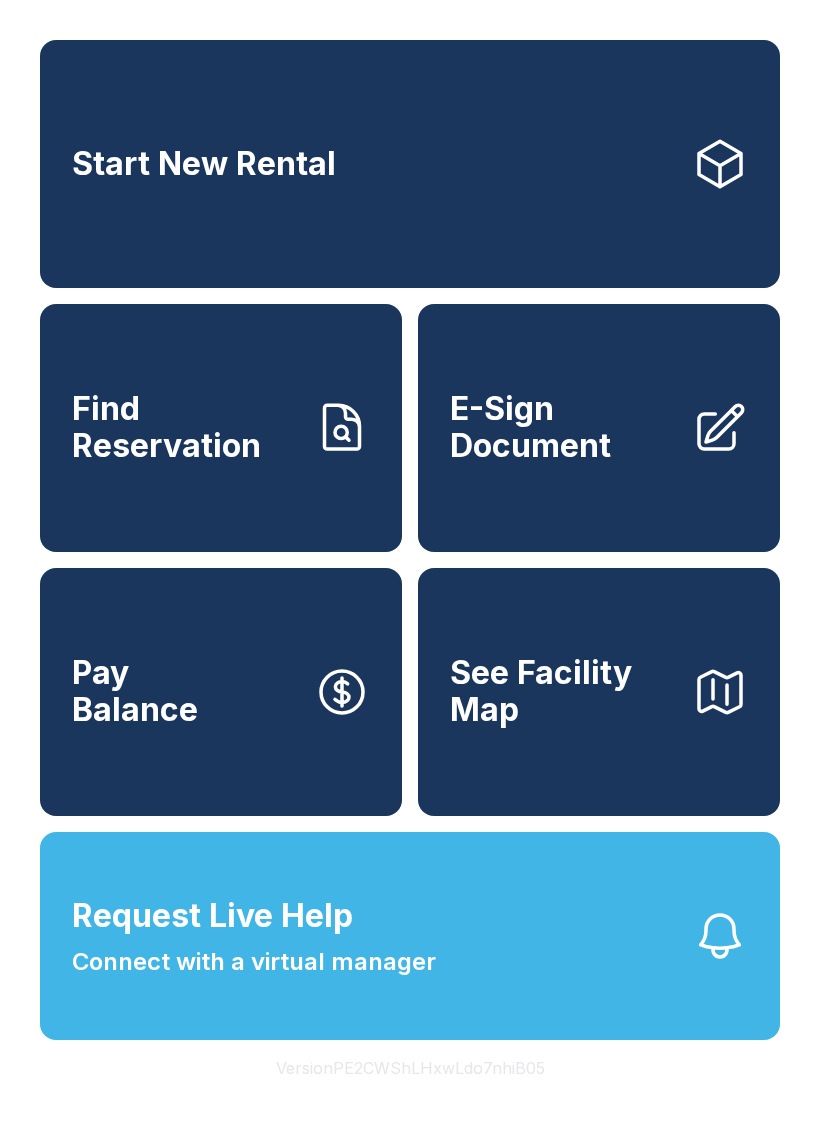 click on "Request Live Help" at bounding box center [212, 916] 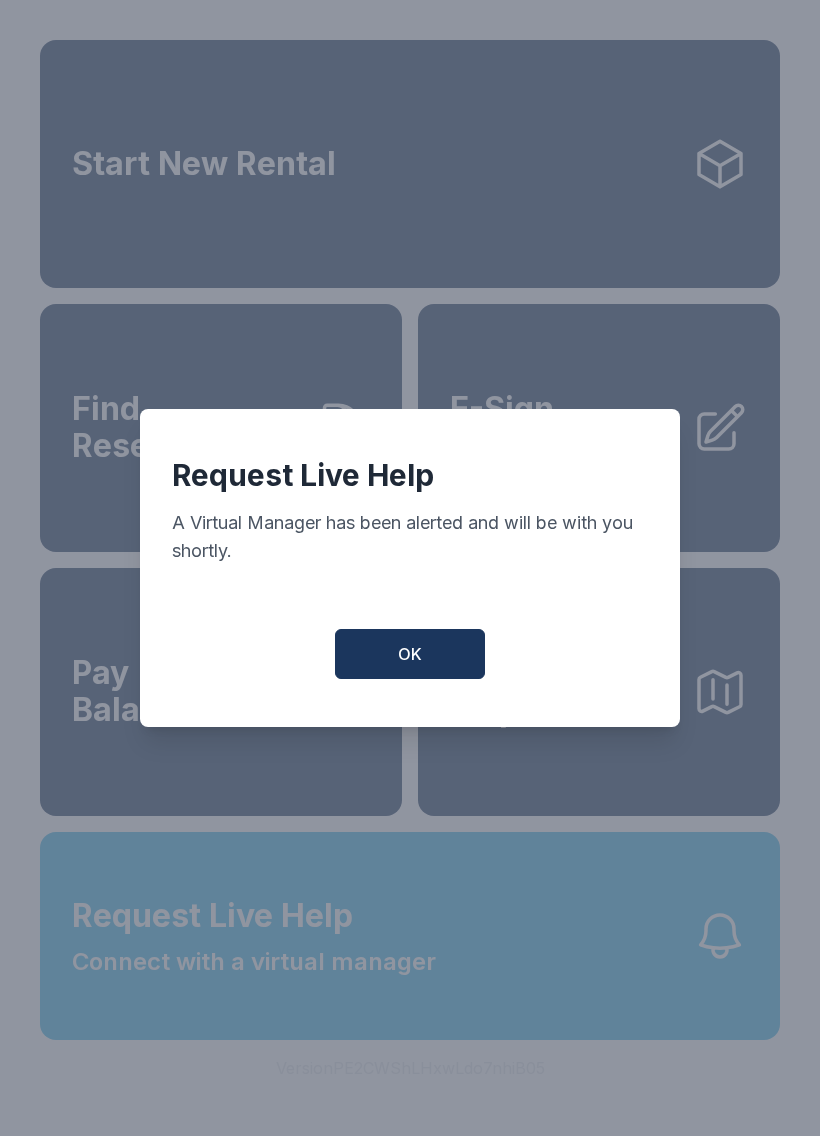 click on "OK" at bounding box center [410, 654] 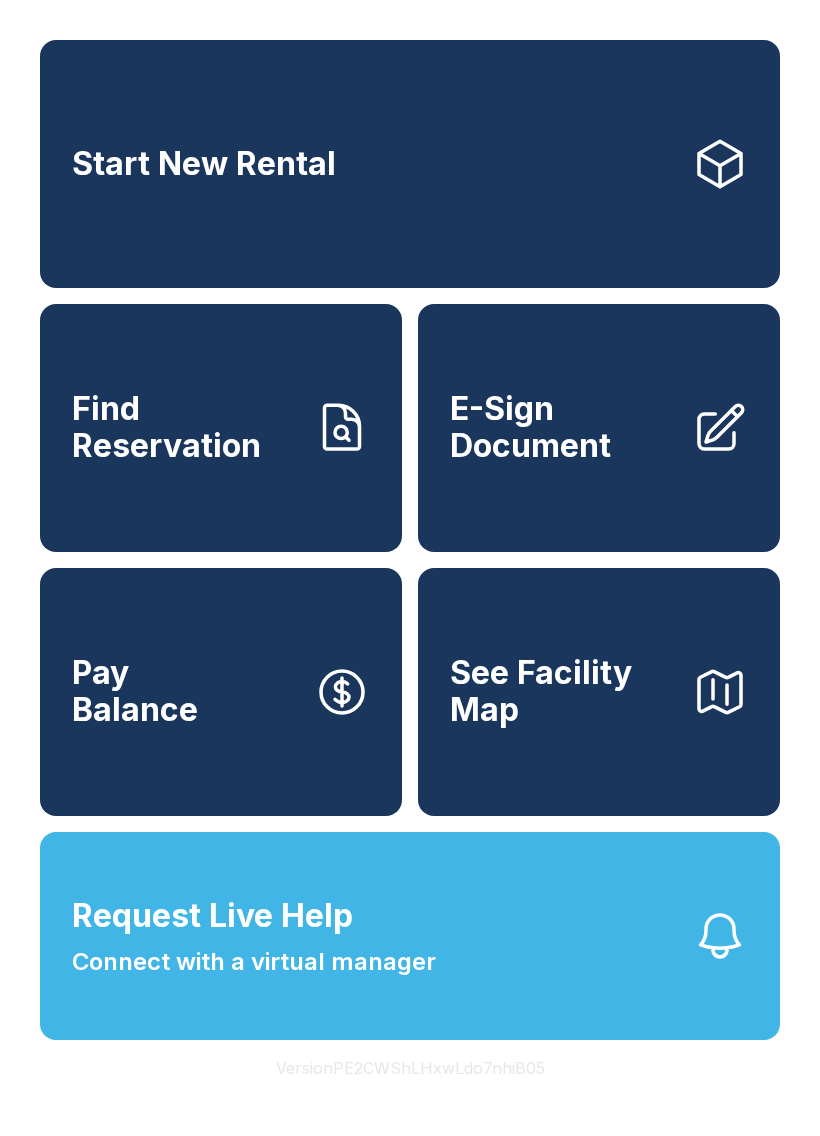 click on "Find Reservation" at bounding box center (185, 427) 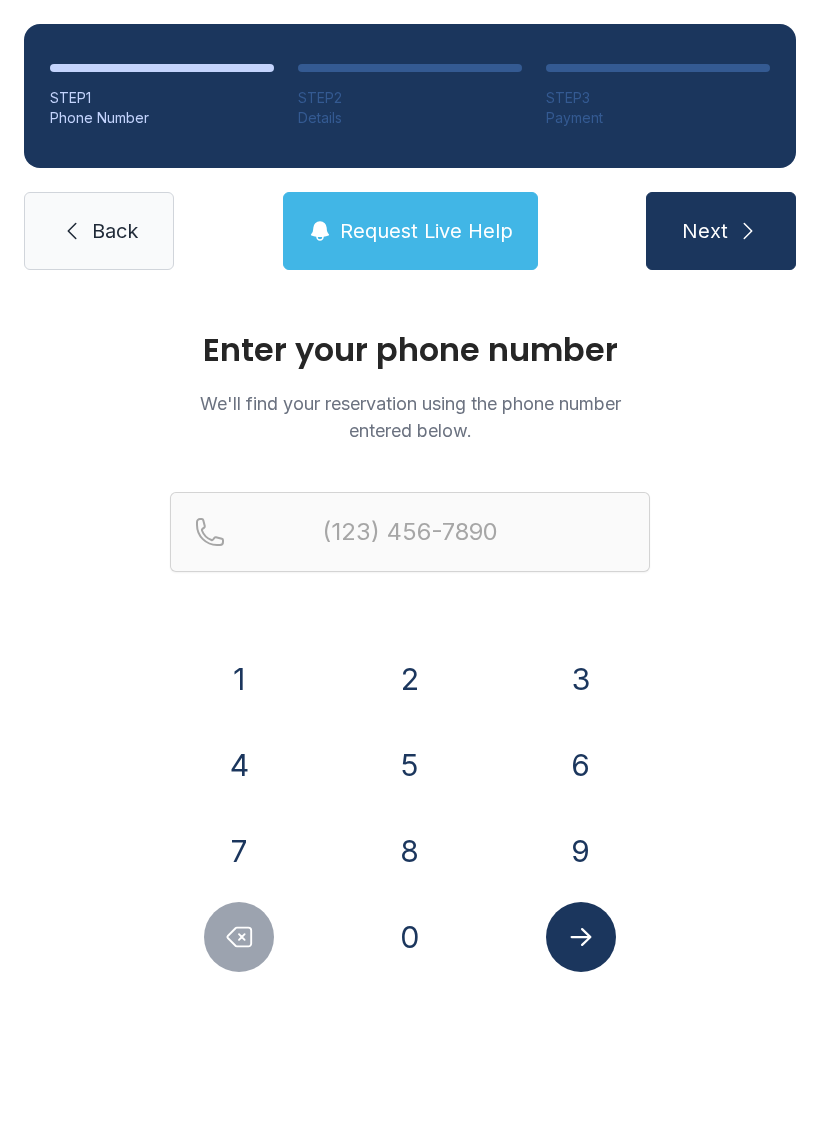 click on "8" at bounding box center (410, 851) 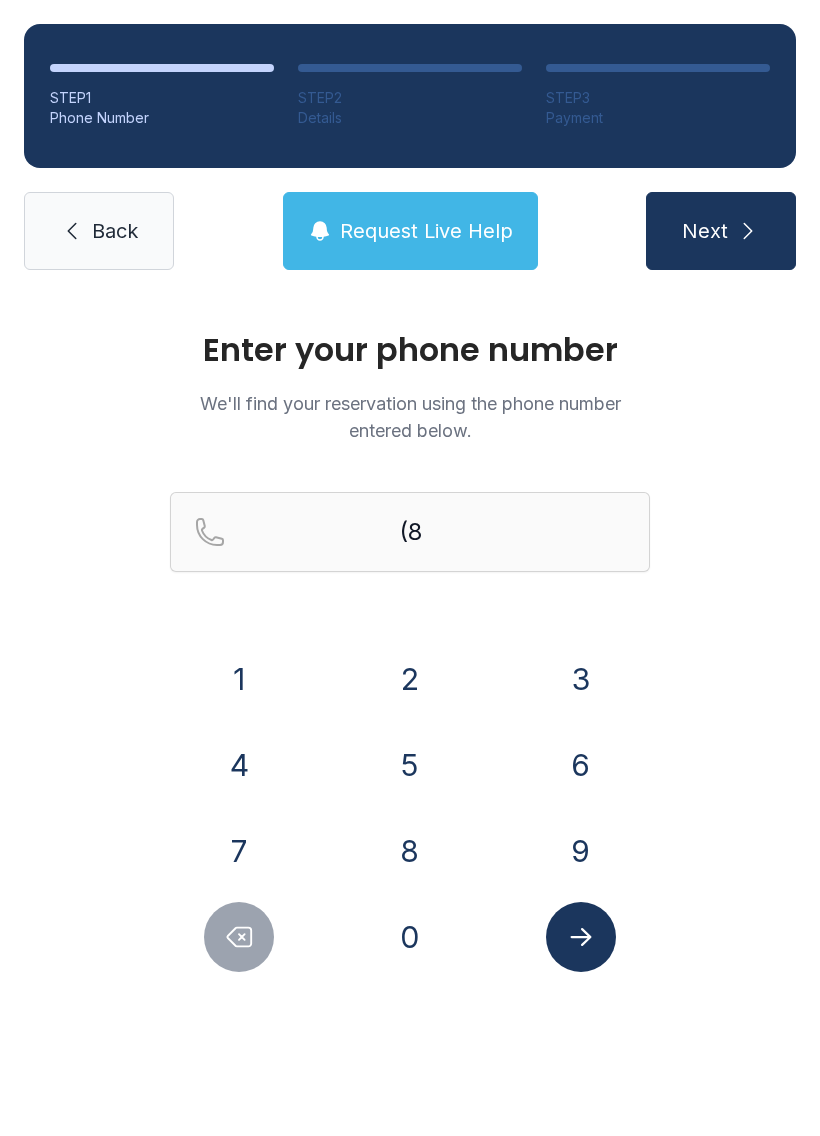 click on "4" at bounding box center [239, 765] 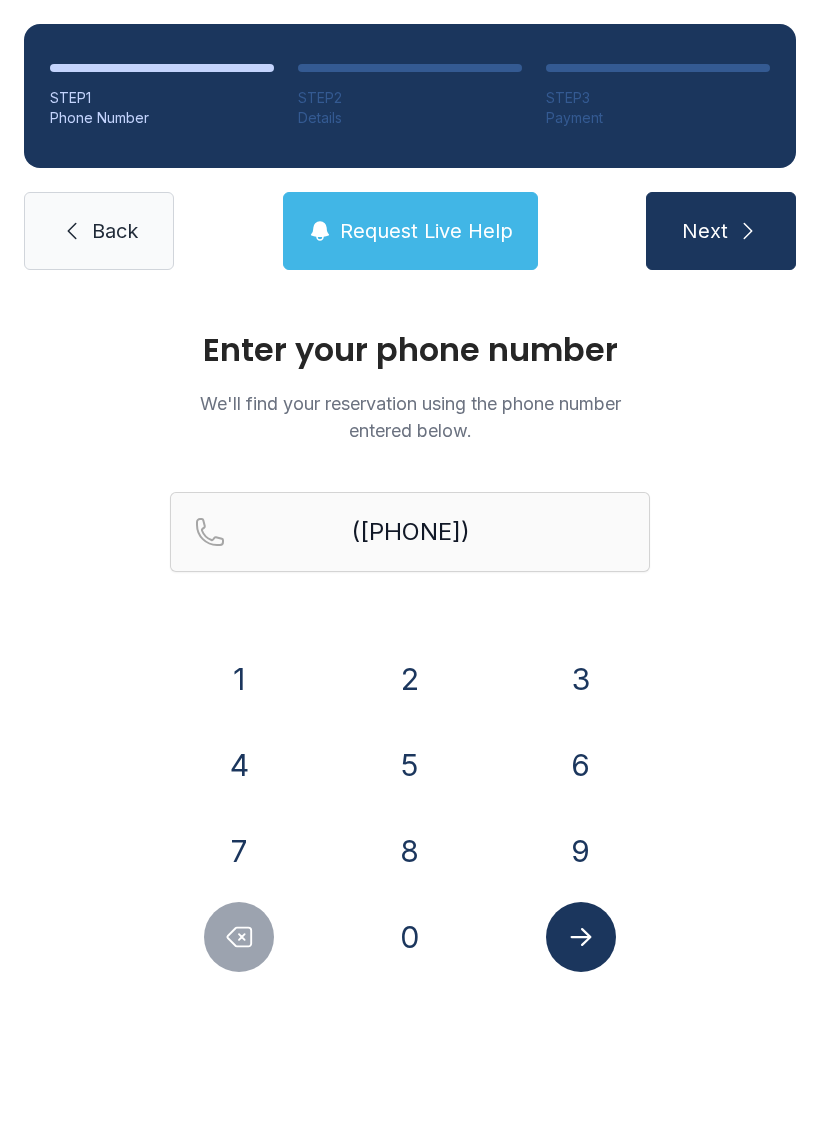click on "7" at bounding box center [239, 851] 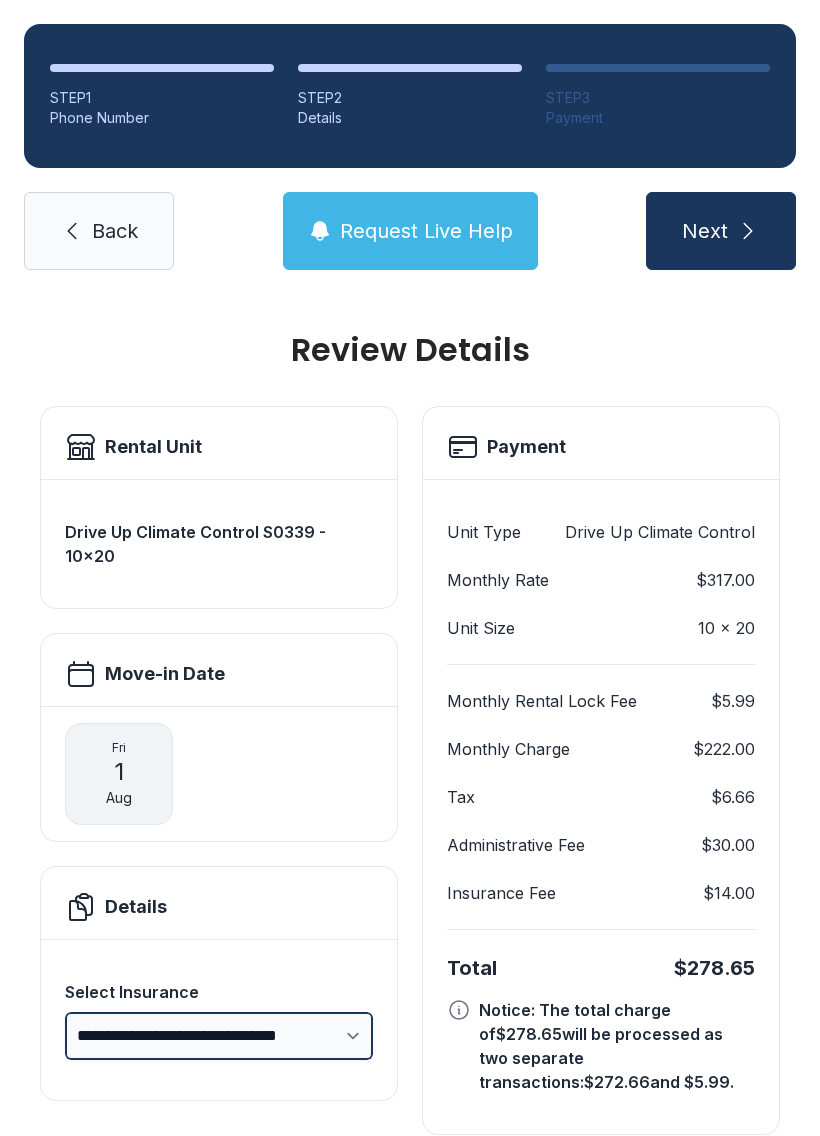 click on "**********" at bounding box center (219, 1036) 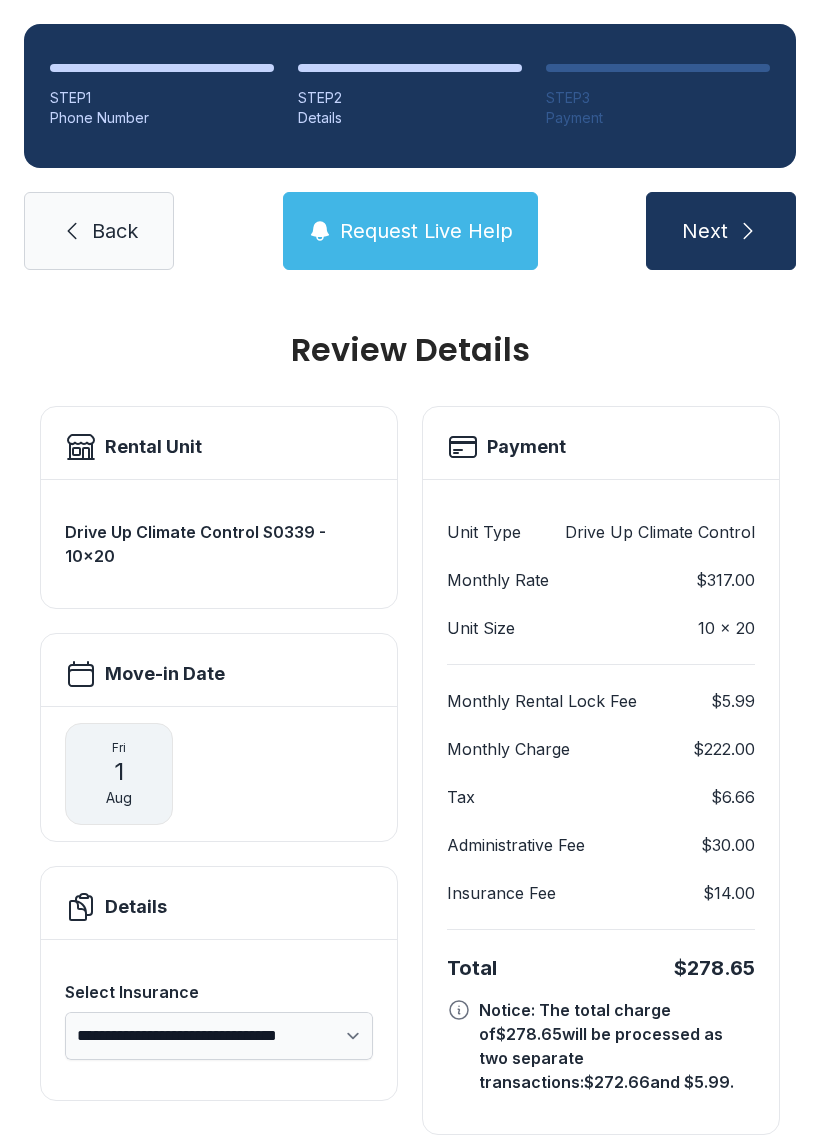 click on "Next" at bounding box center (721, 231) 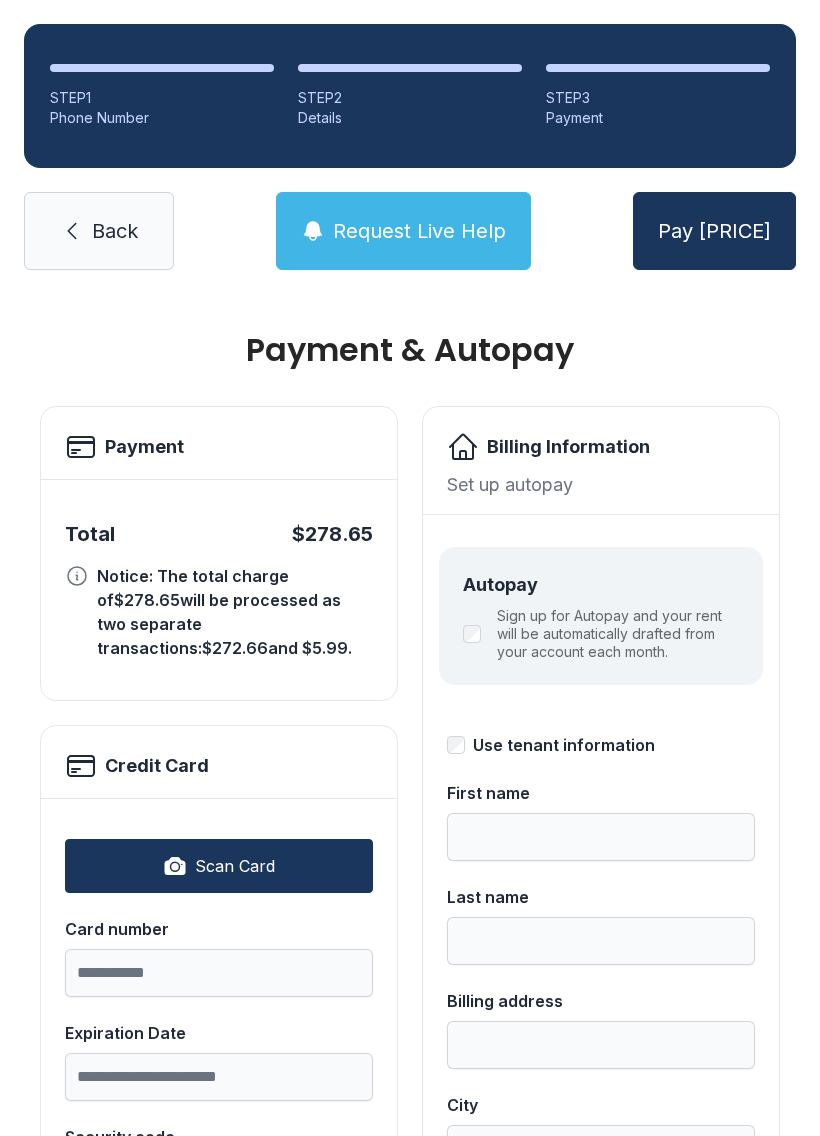 click on "Scan Card" at bounding box center (219, 866) 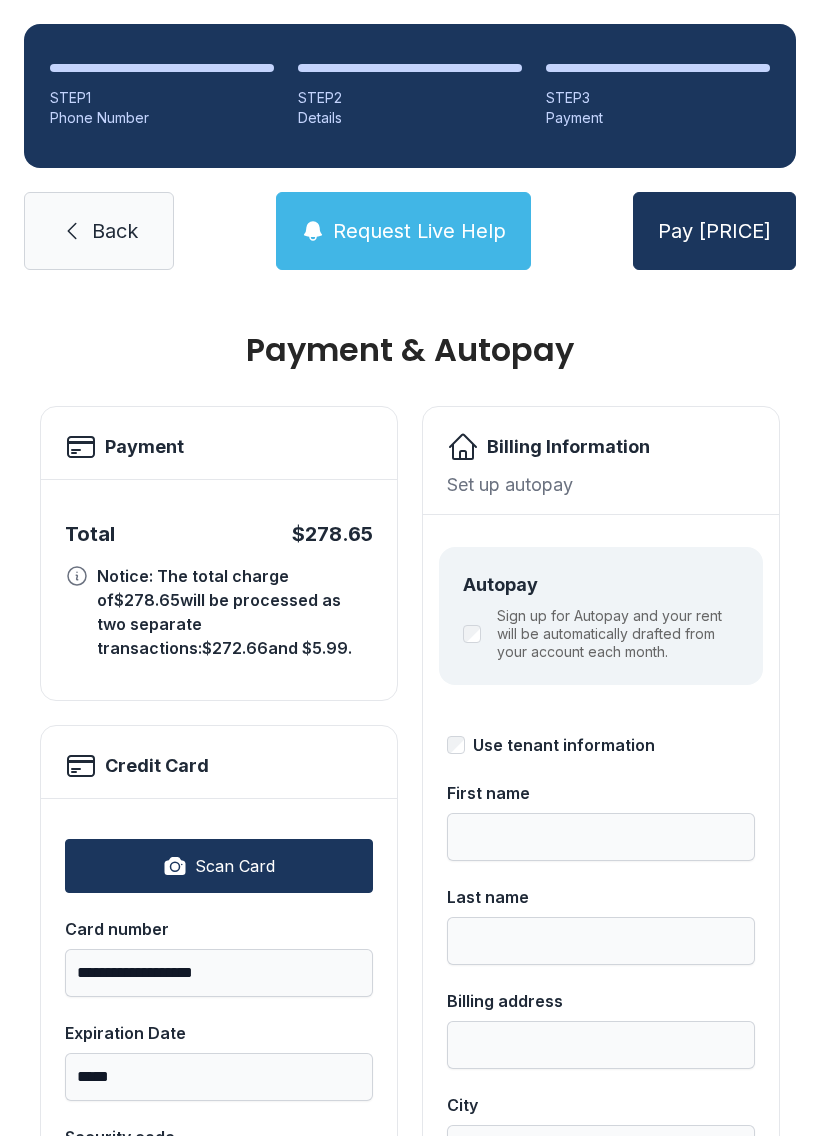 type on "**********" 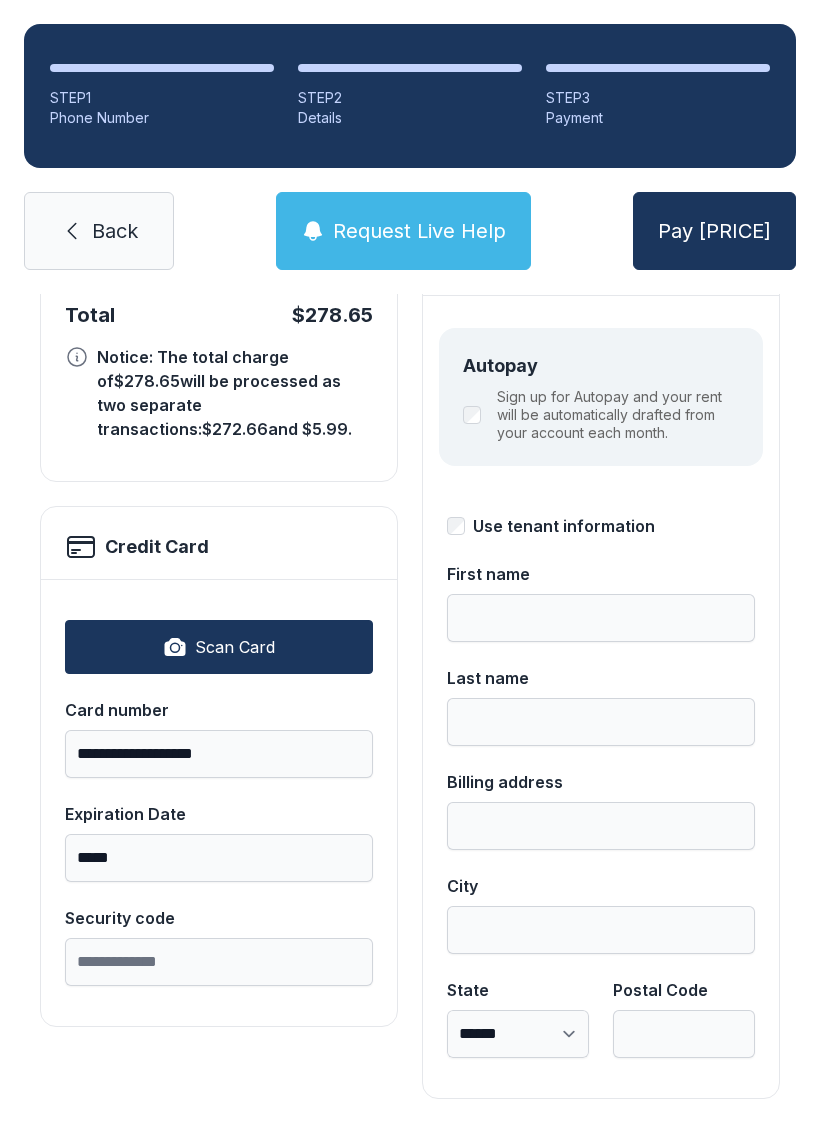 scroll, scrollTop: 218, scrollLeft: 0, axis: vertical 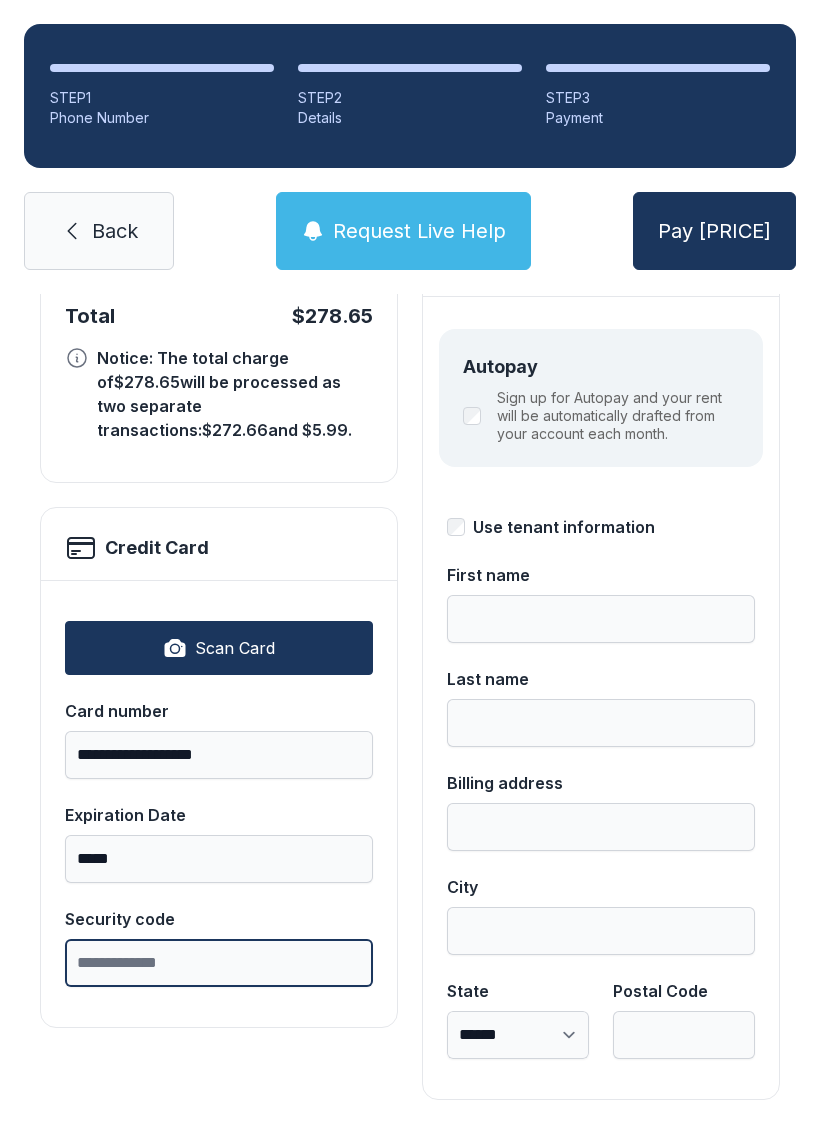 click on "Security code" at bounding box center [219, 963] 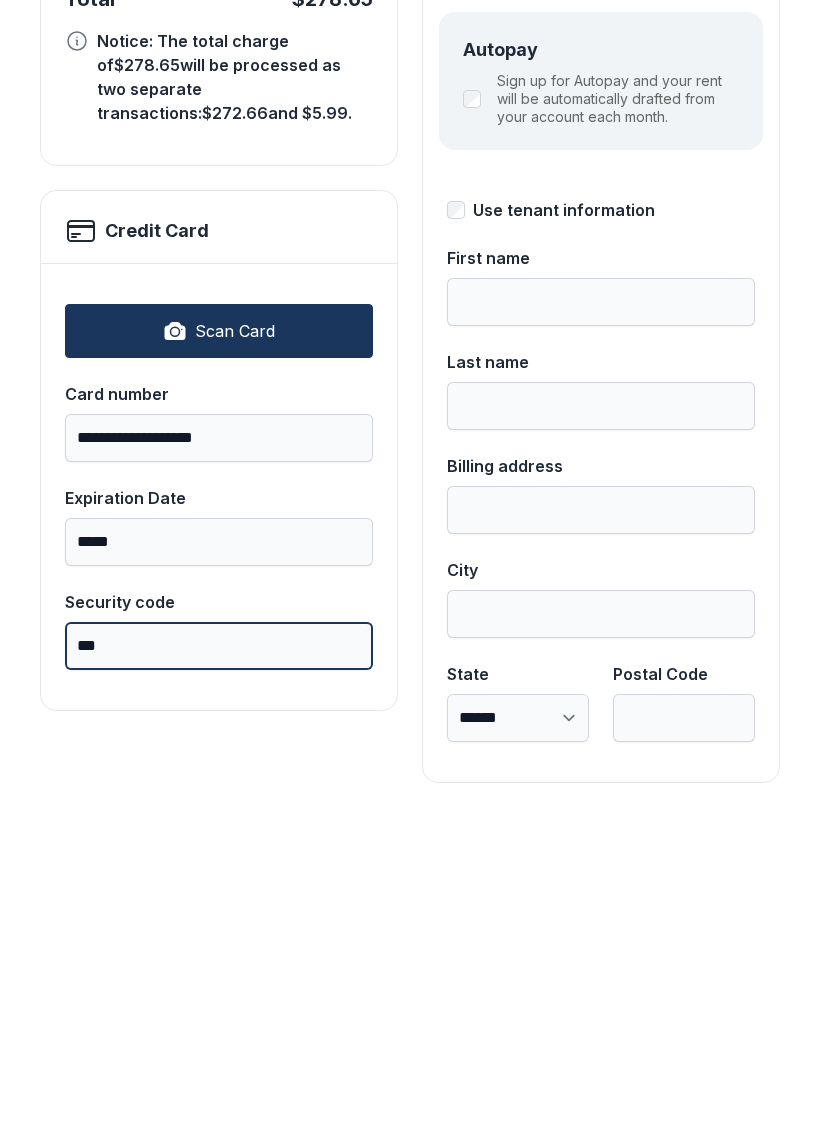type on "***" 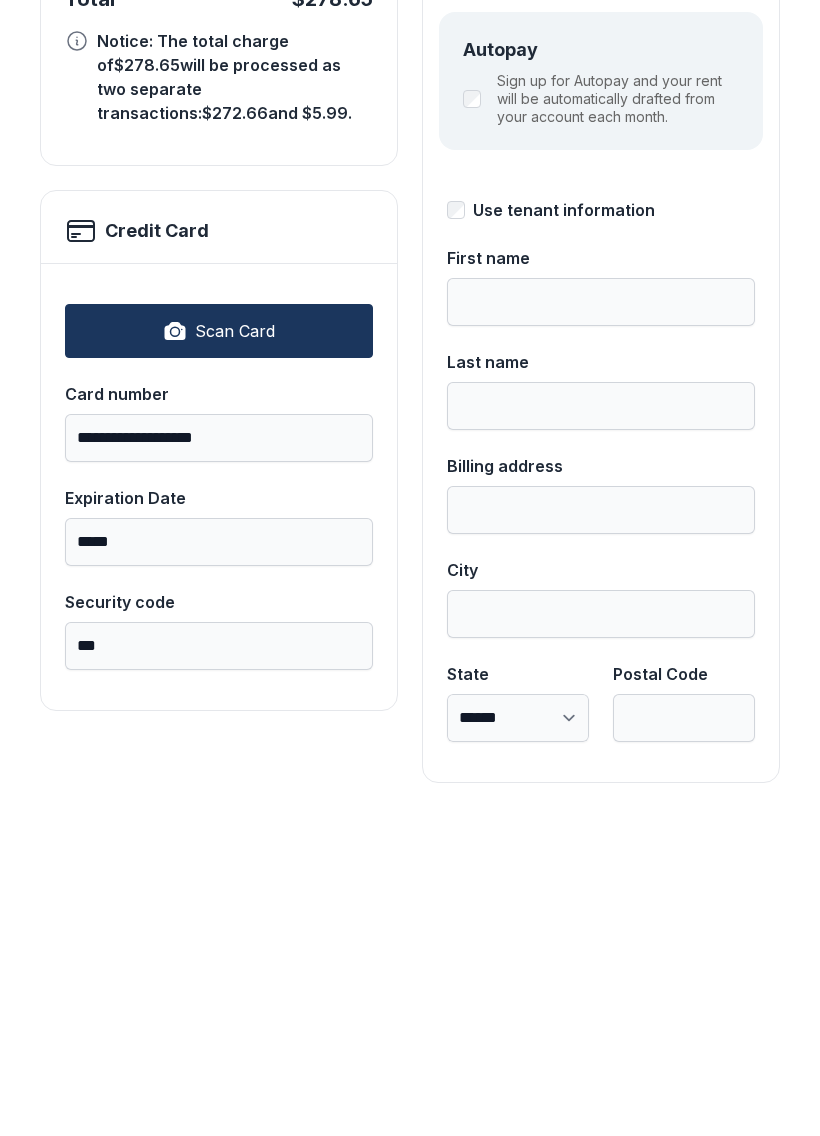 click on "Use tenant information" at bounding box center [601, 527] 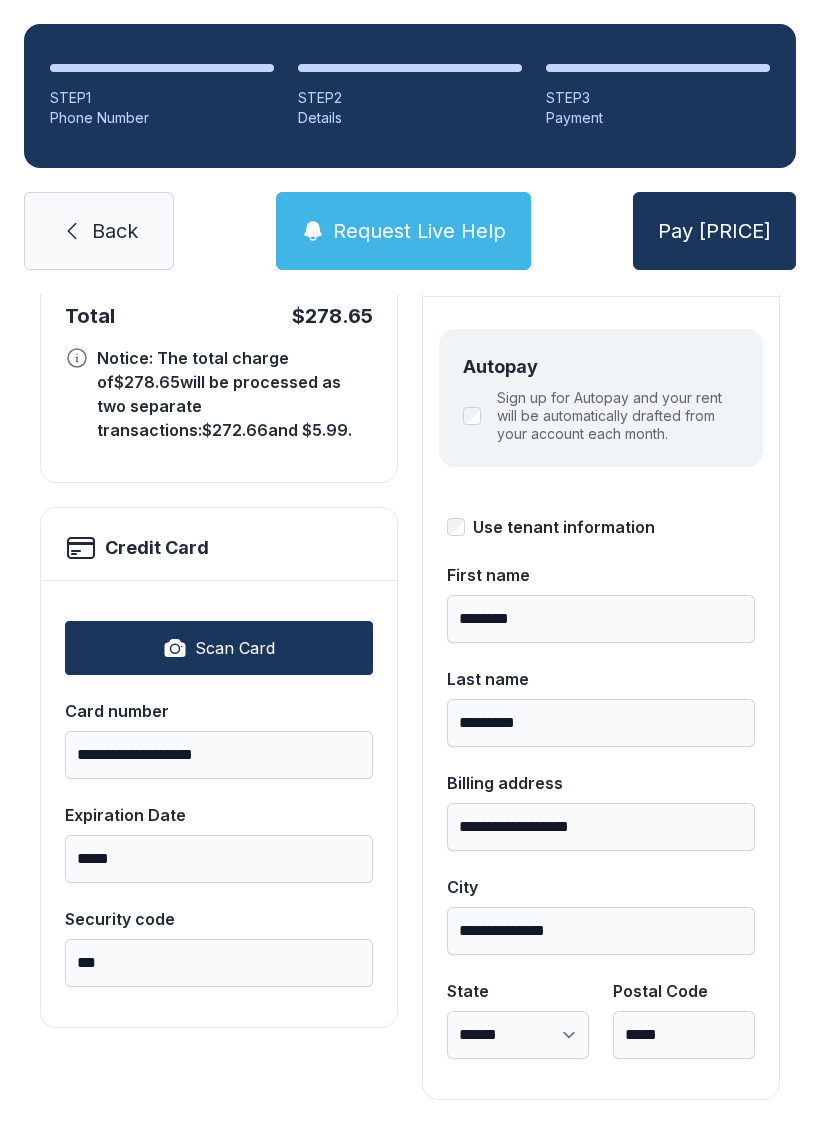 type on "********" 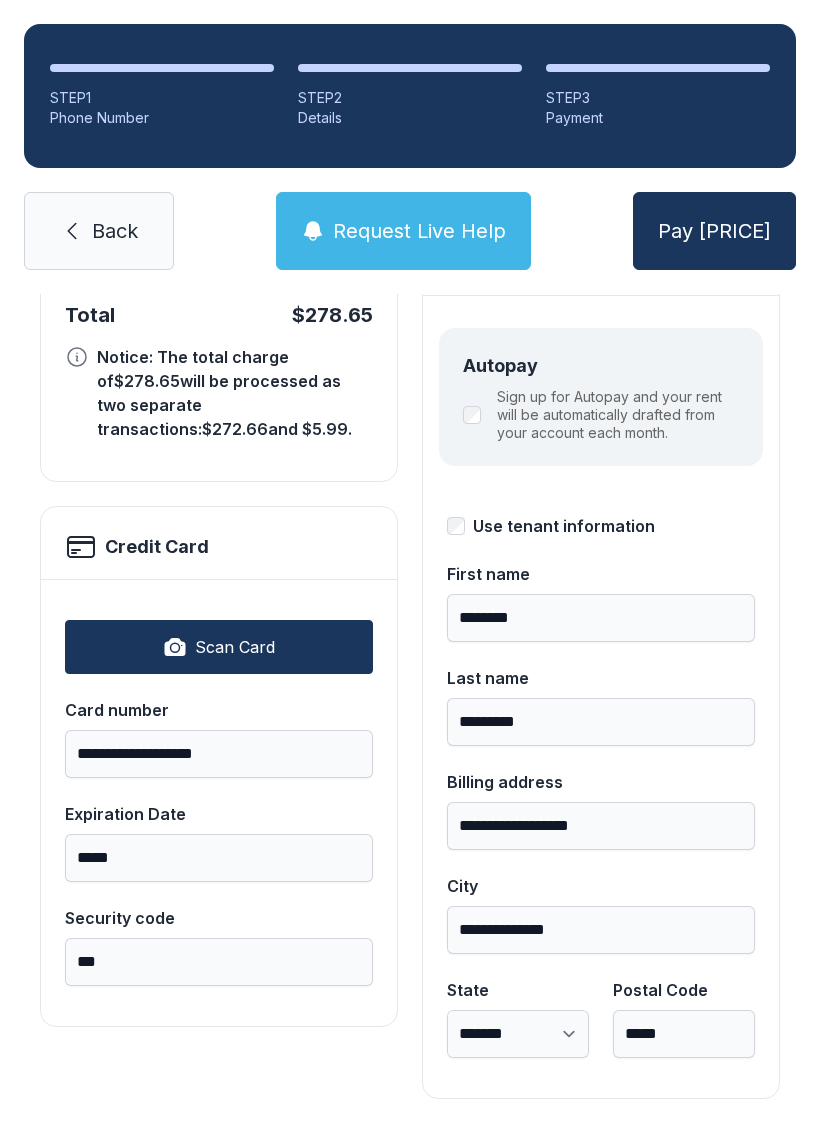 scroll, scrollTop: 218, scrollLeft: 0, axis: vertical 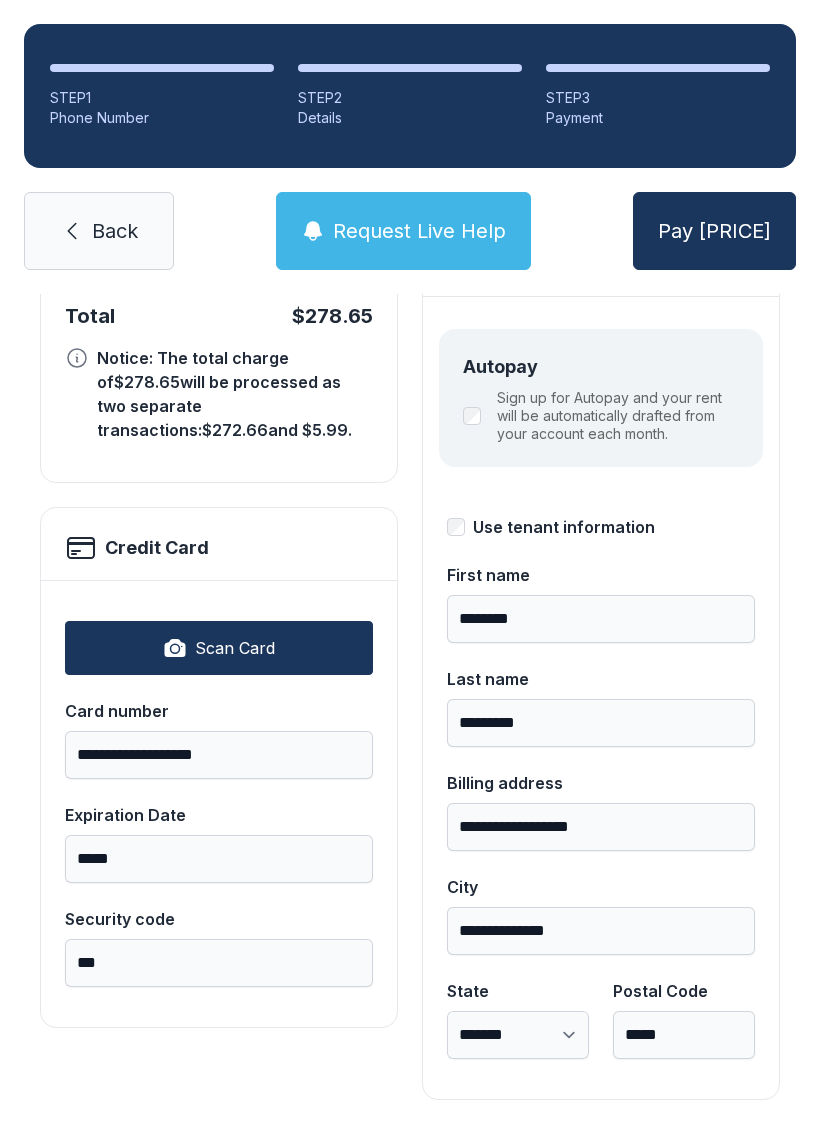 click on "Pay [PRICE]" at bounding box center [714, 231] 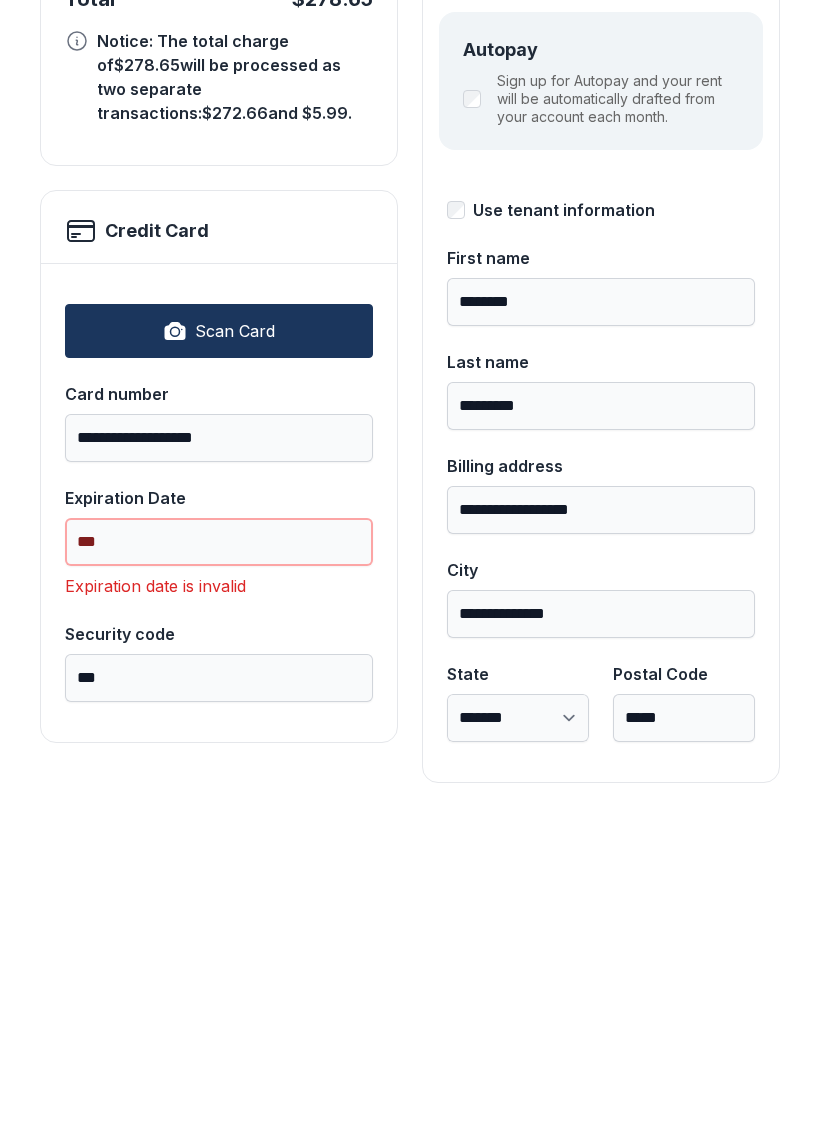 type on "*" 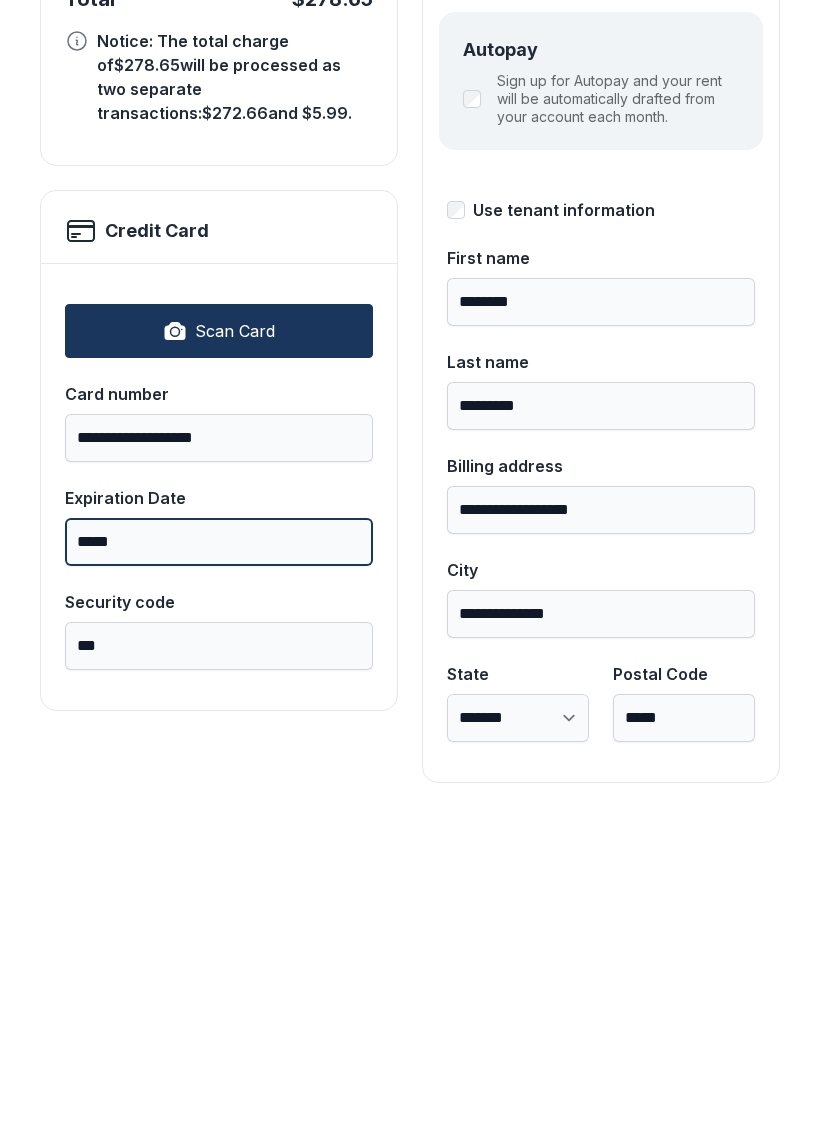 type on "*****" 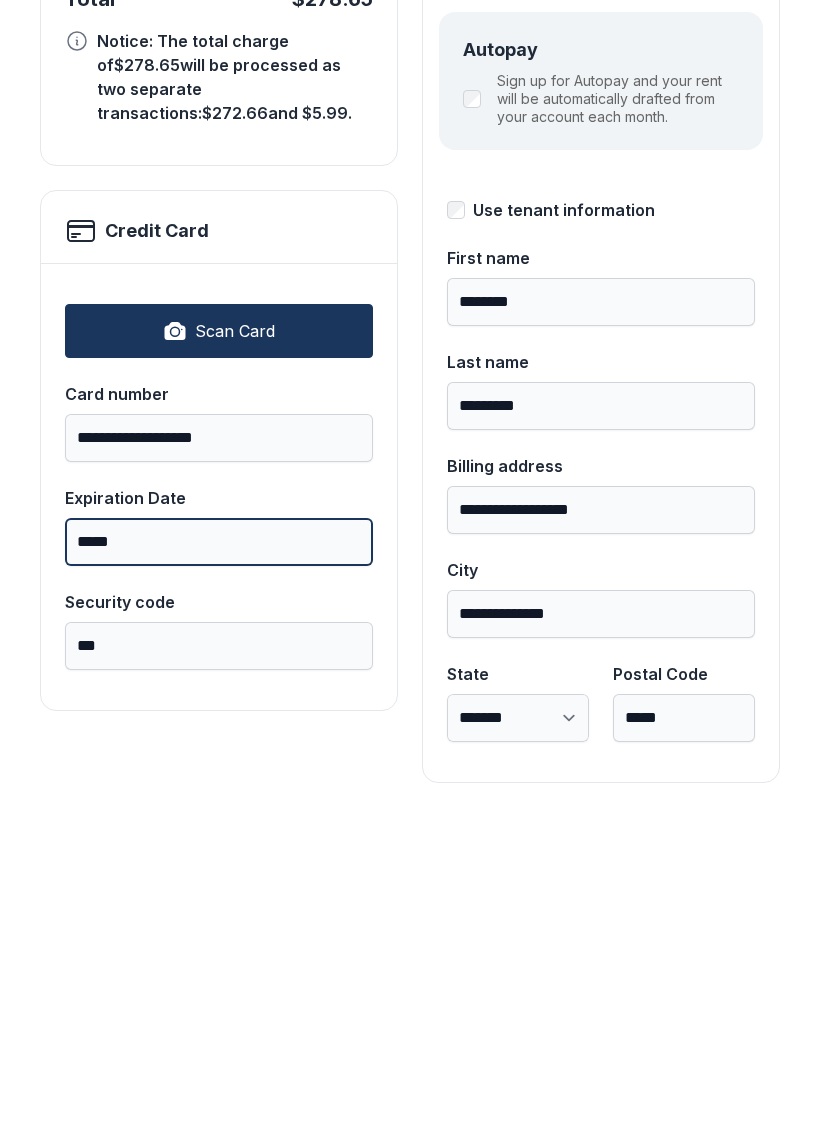 click on "Pay [PRICE]" at bounding box center [714, 231] 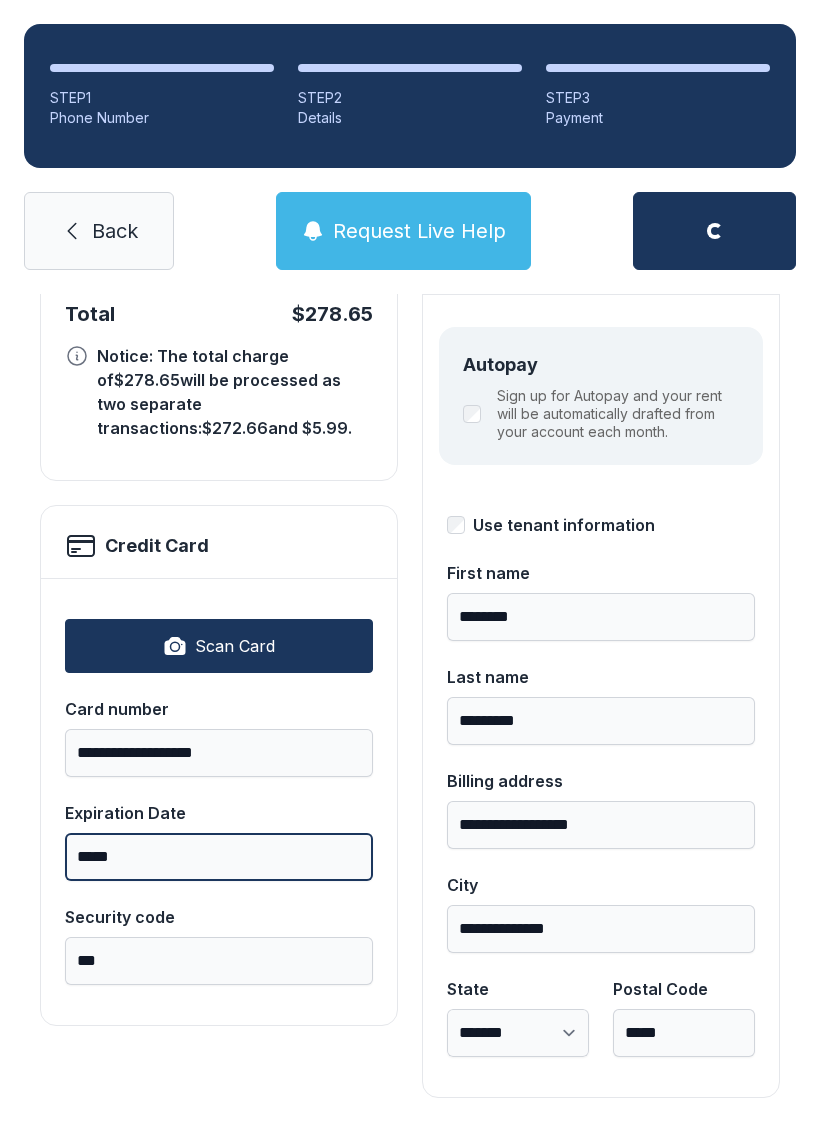 scroll, scrollTop: 218, scrollLeft: 0, axis: vertical 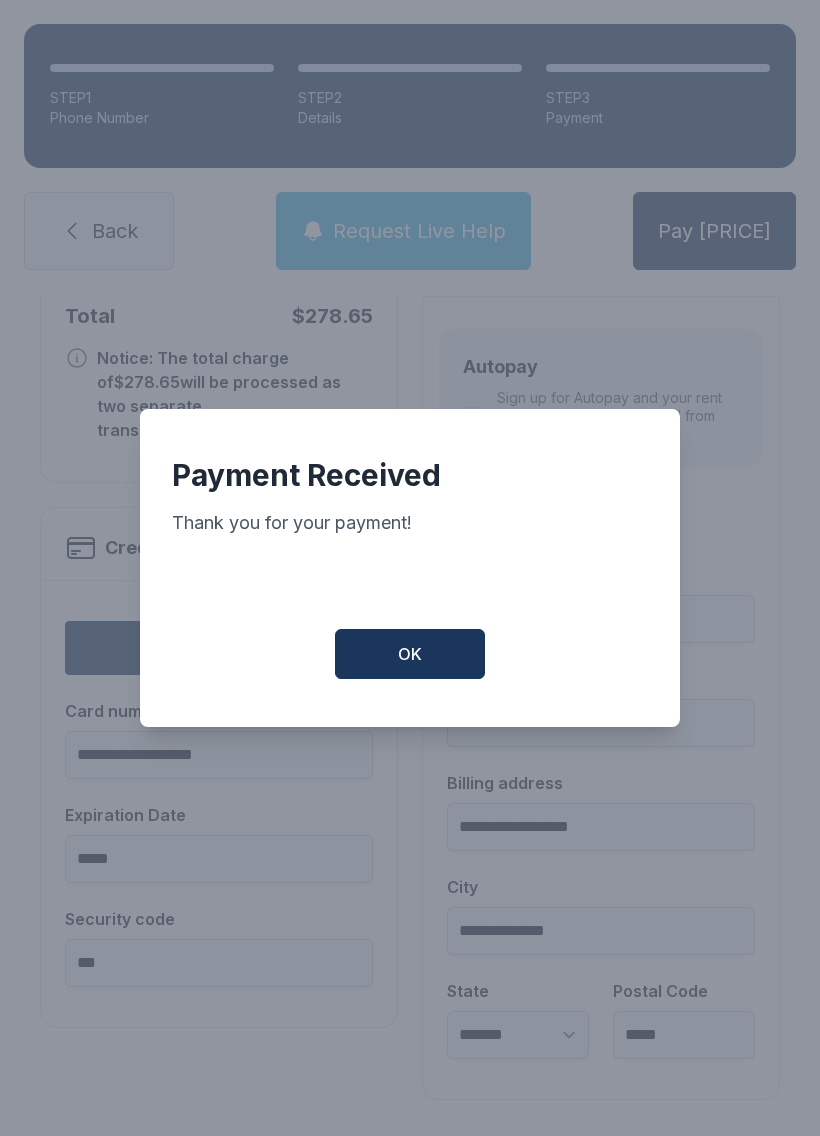 click on "OK" at bounding box center (410, 654) 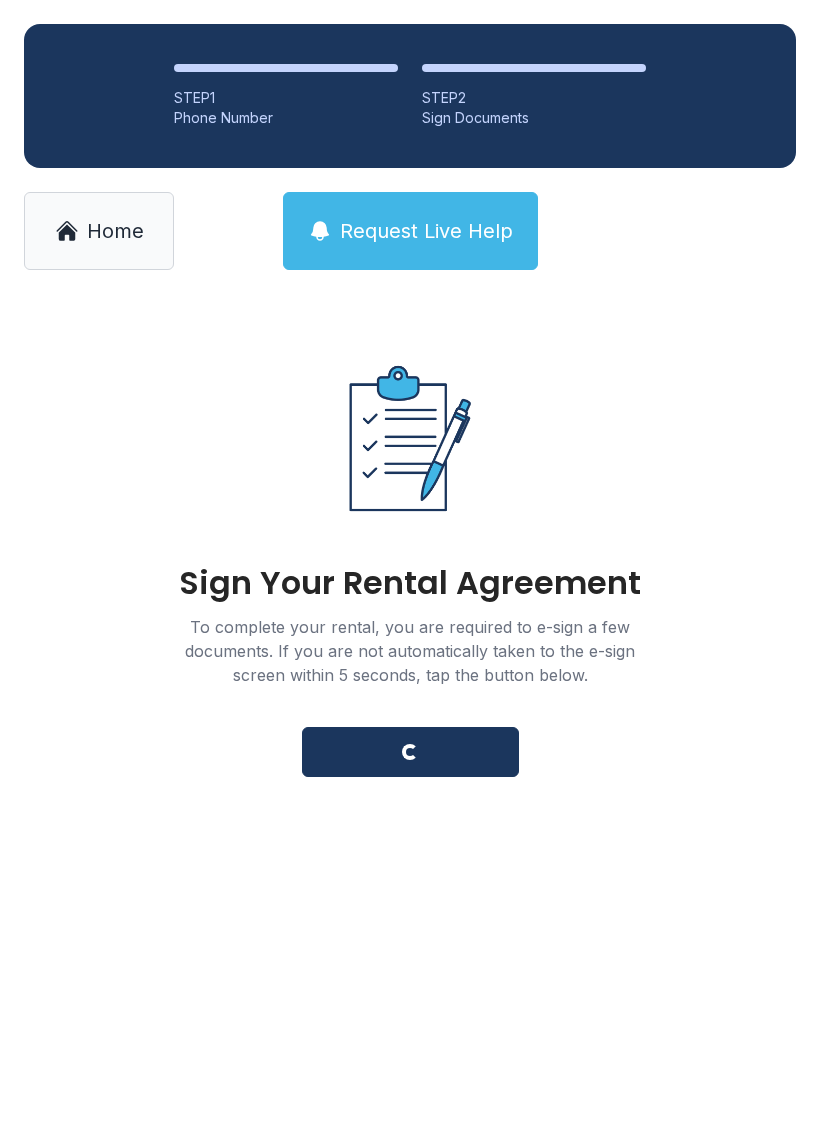 scroll, scrollTop: 0, scrollLeft: 0, axis: both 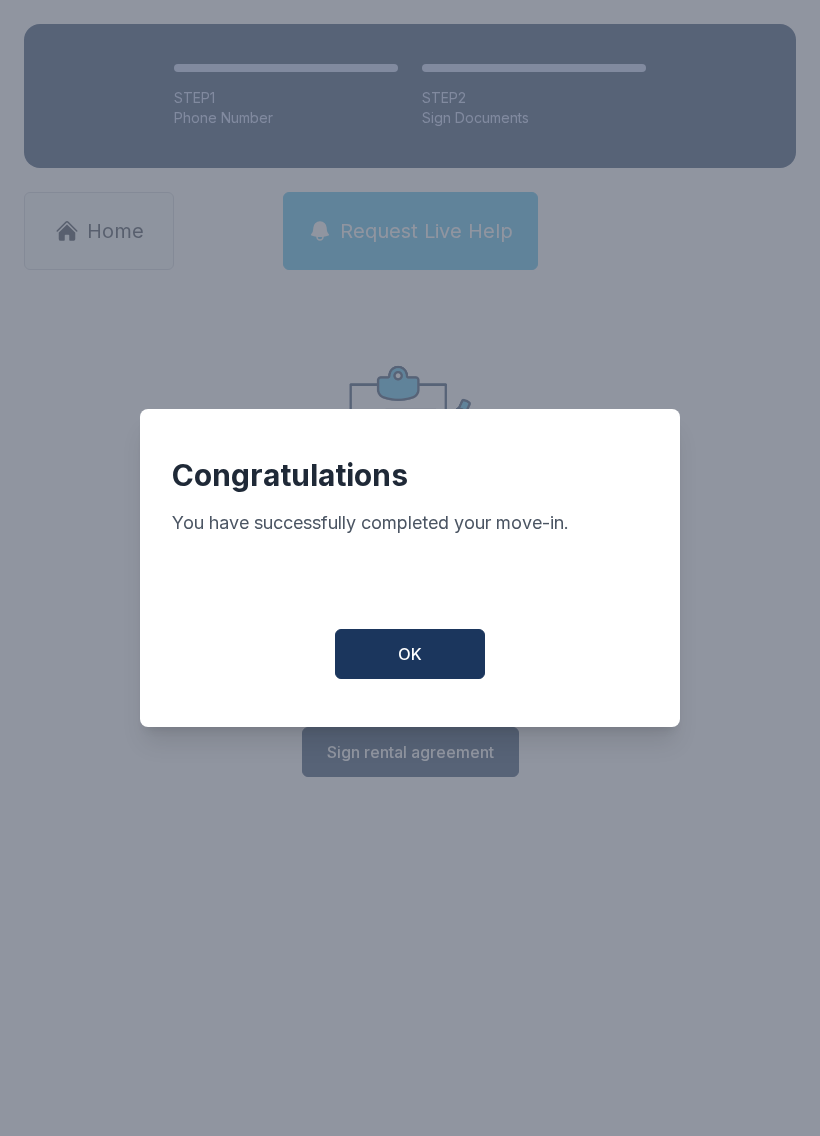 click on "OK" at bounding box center (410, 654) 